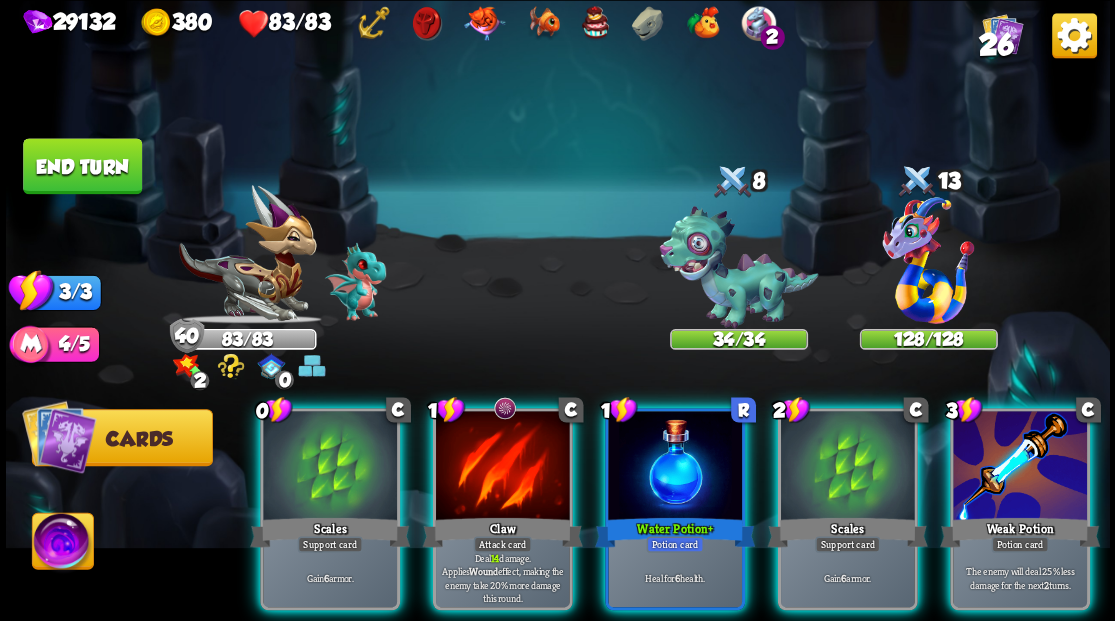 scroll, scrollTop: 0, scrollLeft: 0, axis: both 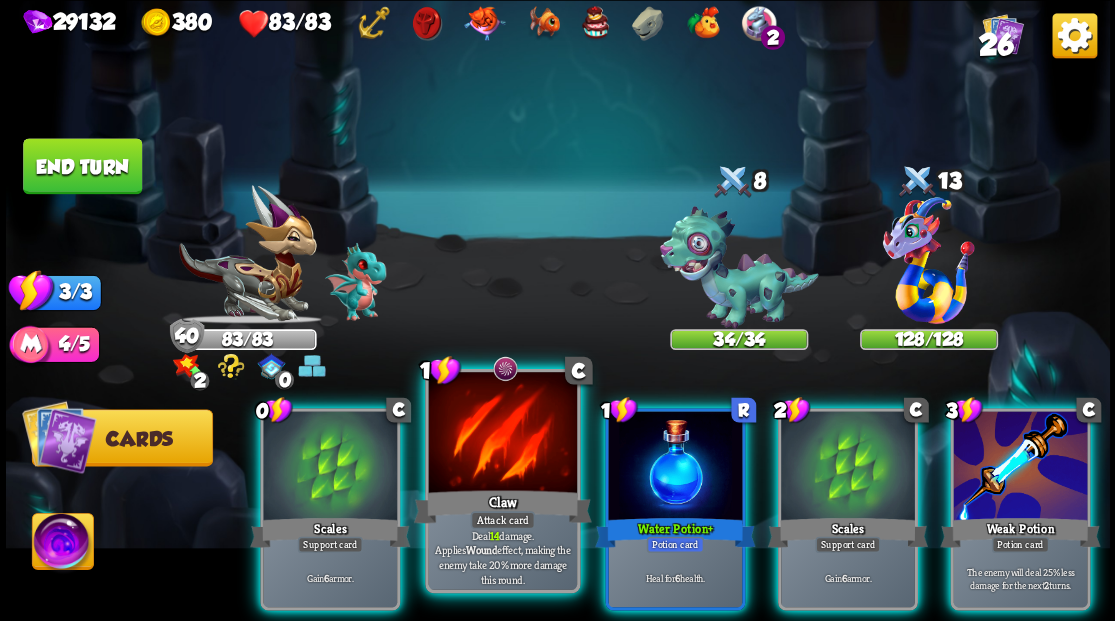 click at bounding box center [502, 434] 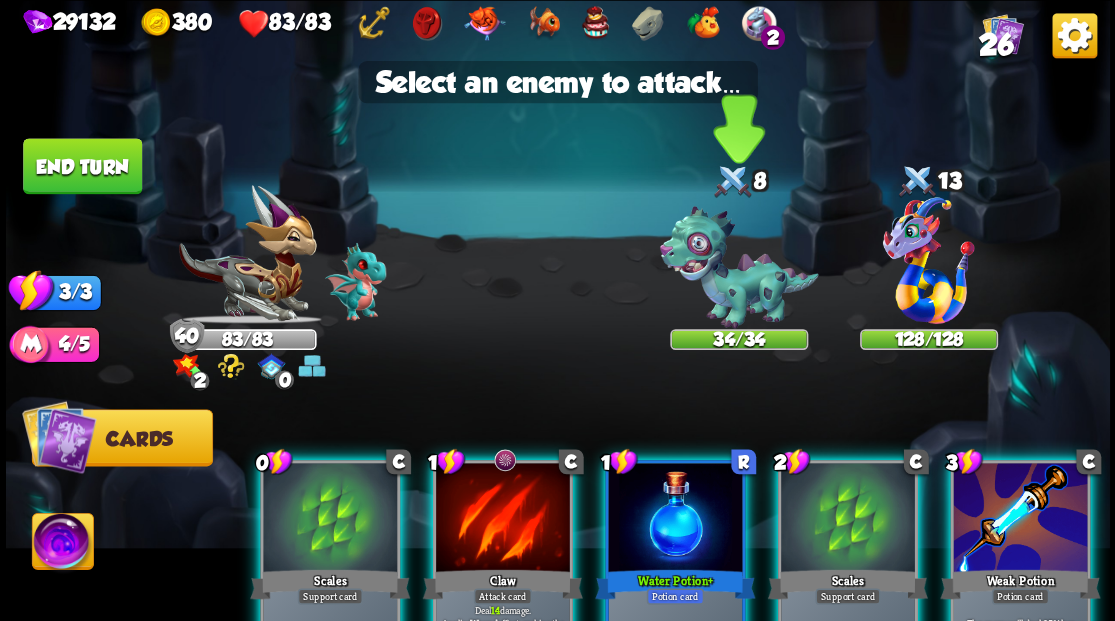 click at bounding box center [738, 267] 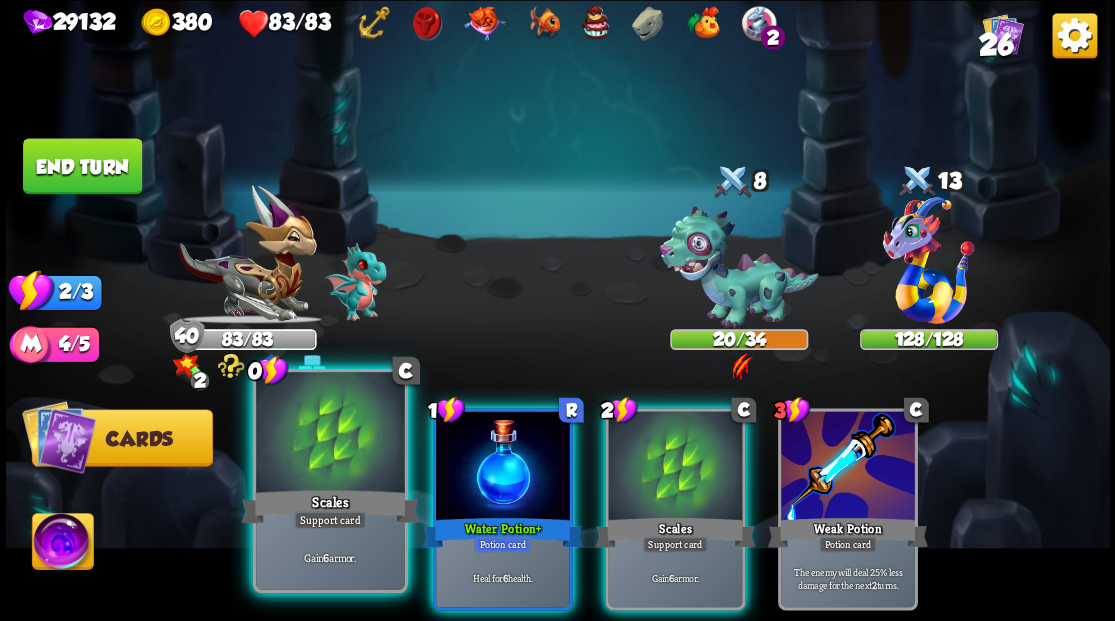click at bounding box center [330, 434] 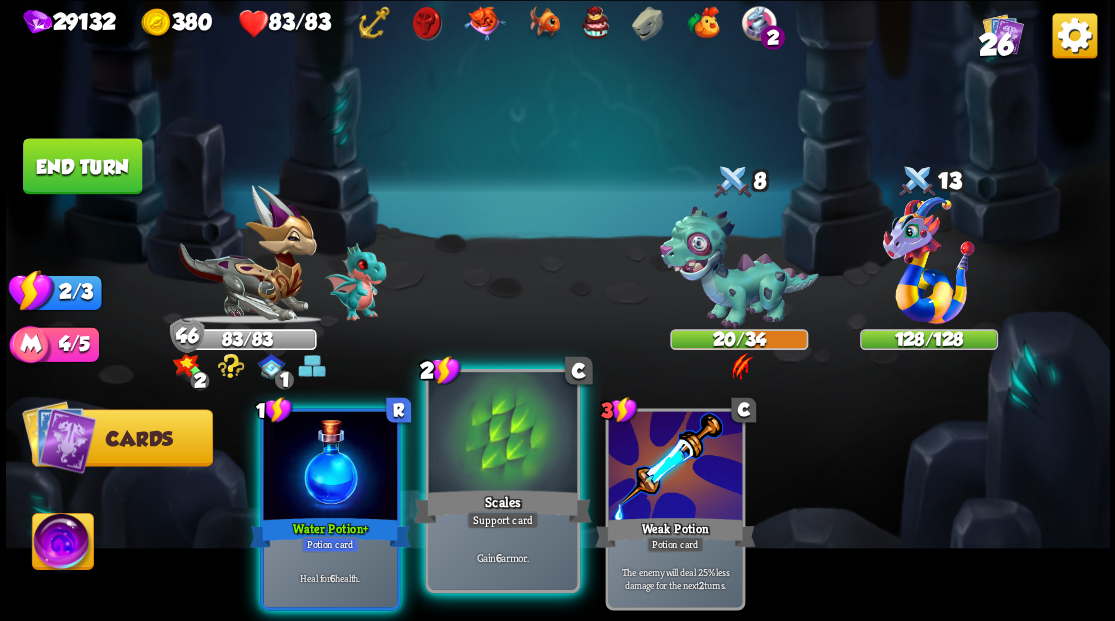 click at bounding box center (502, 434) 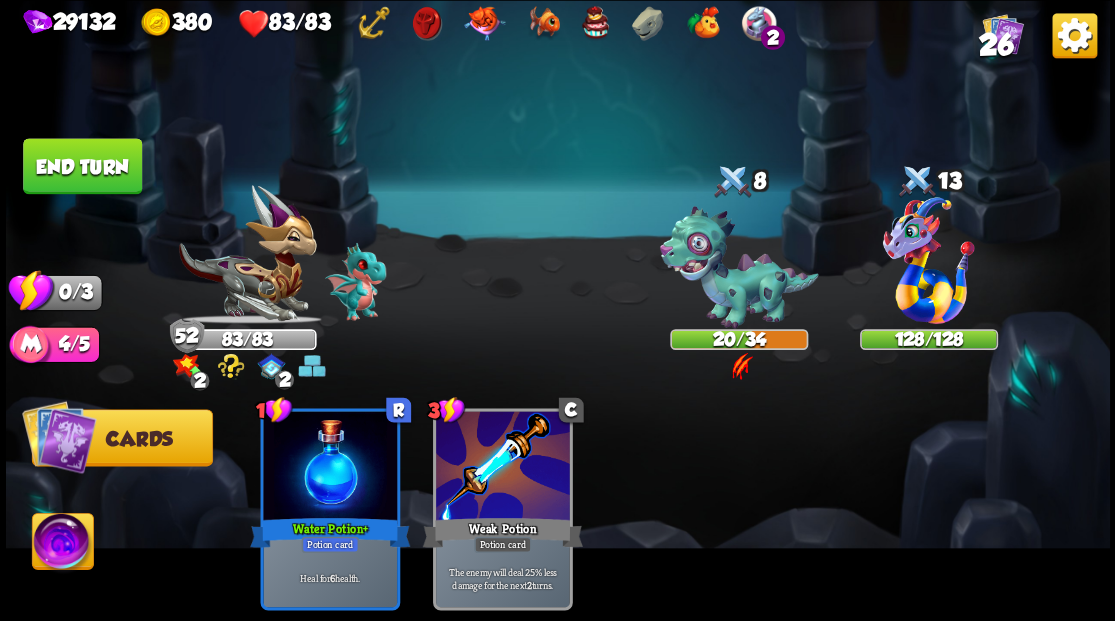 click on "End turn" at bounding box center (82, 166) 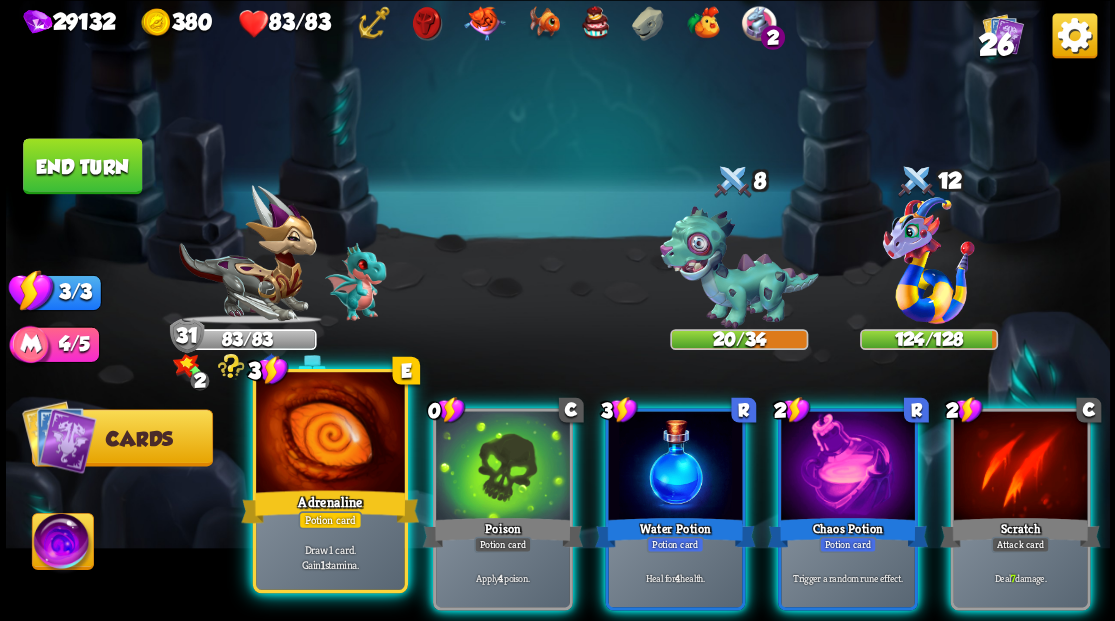 click at bounding box center (330, 434) 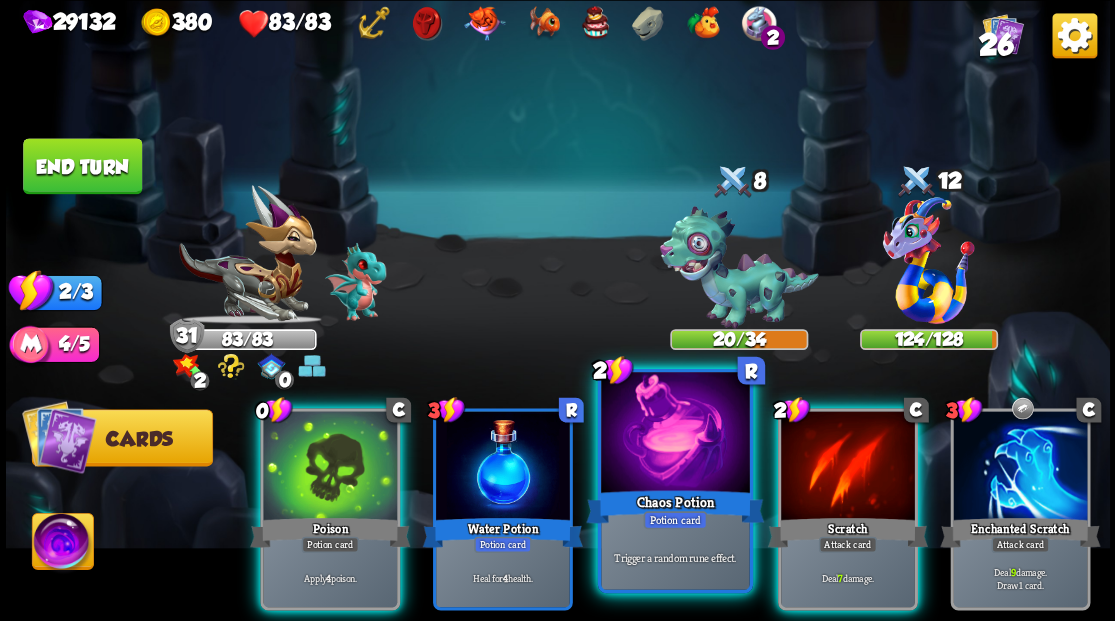 click at bounding box center [675, 434] 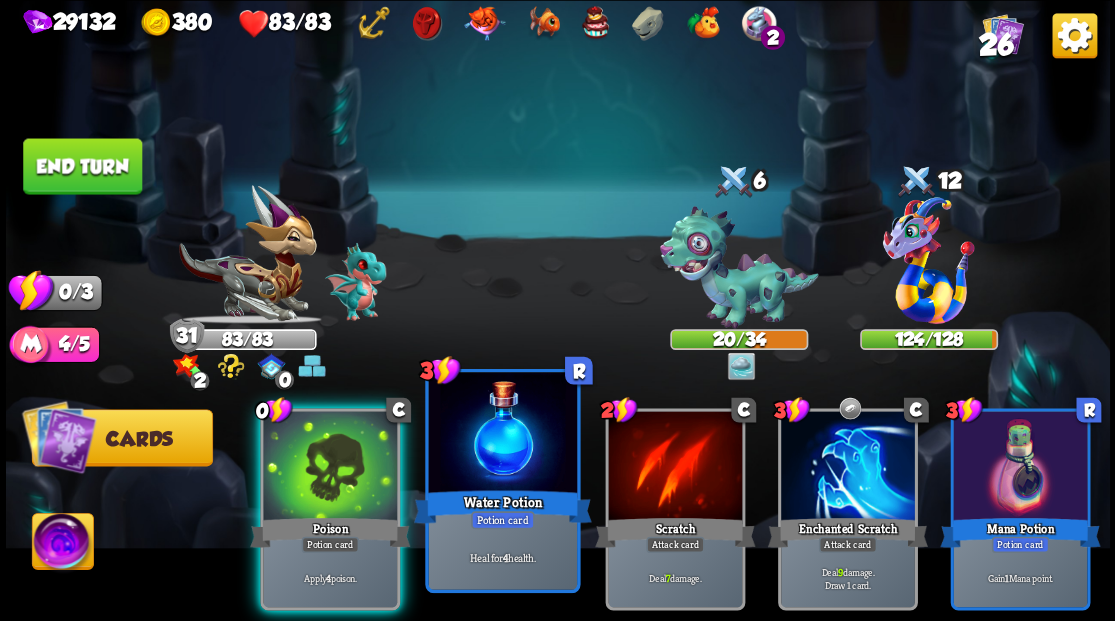 drag, startPoint x: 484, startPoint y: 454, endPoint x: 440, endPoint y: 454, distance: 44 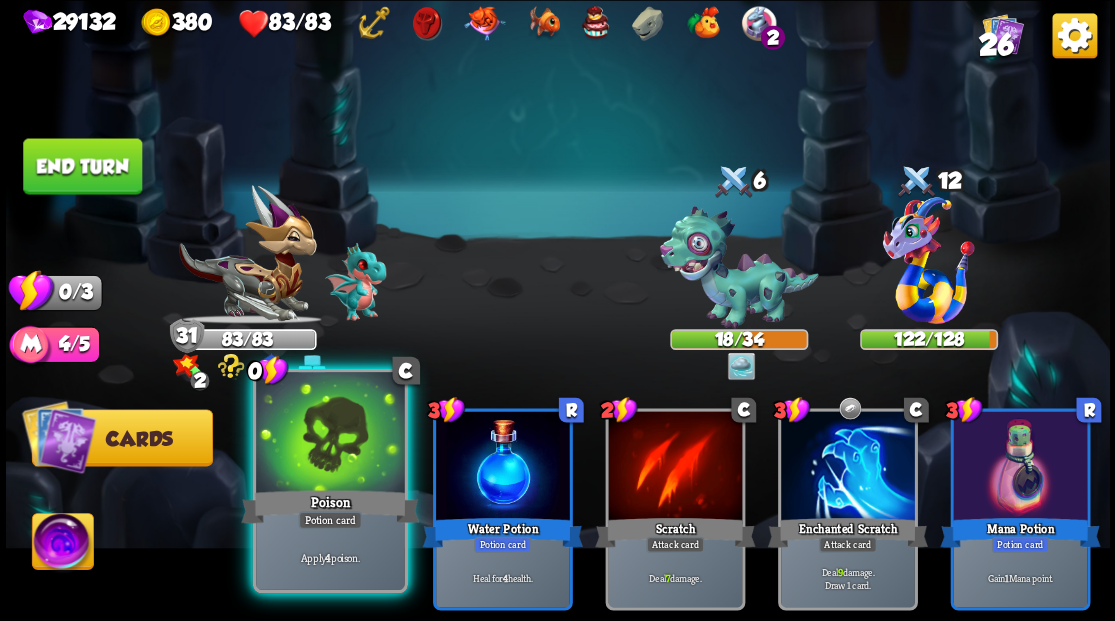 click at bounding box center (330, 434) 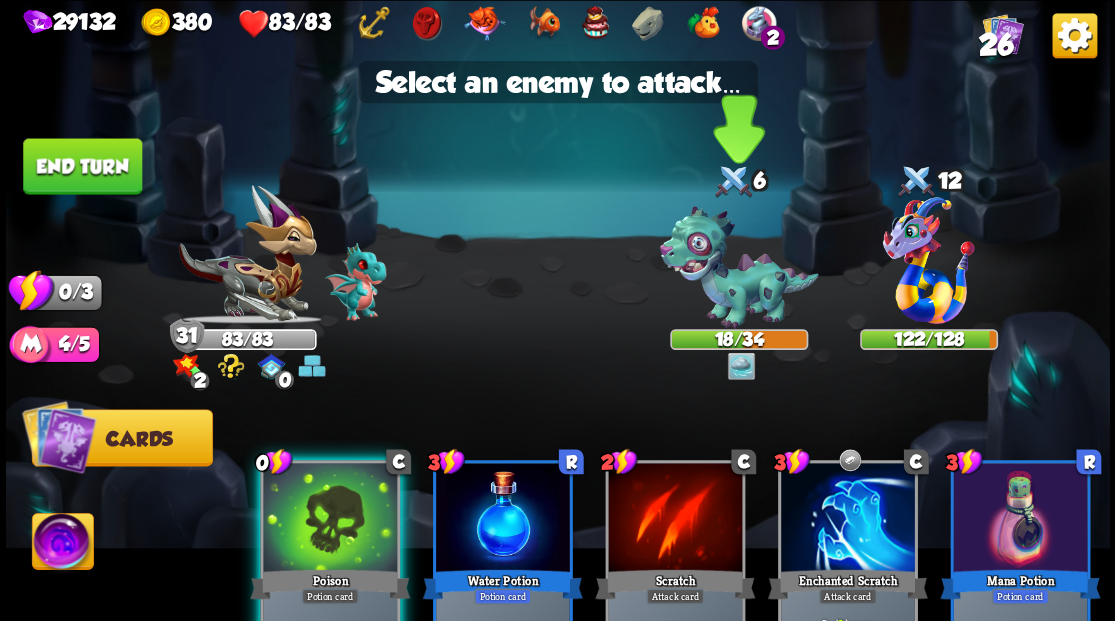 click at bounding box center (738, 267) 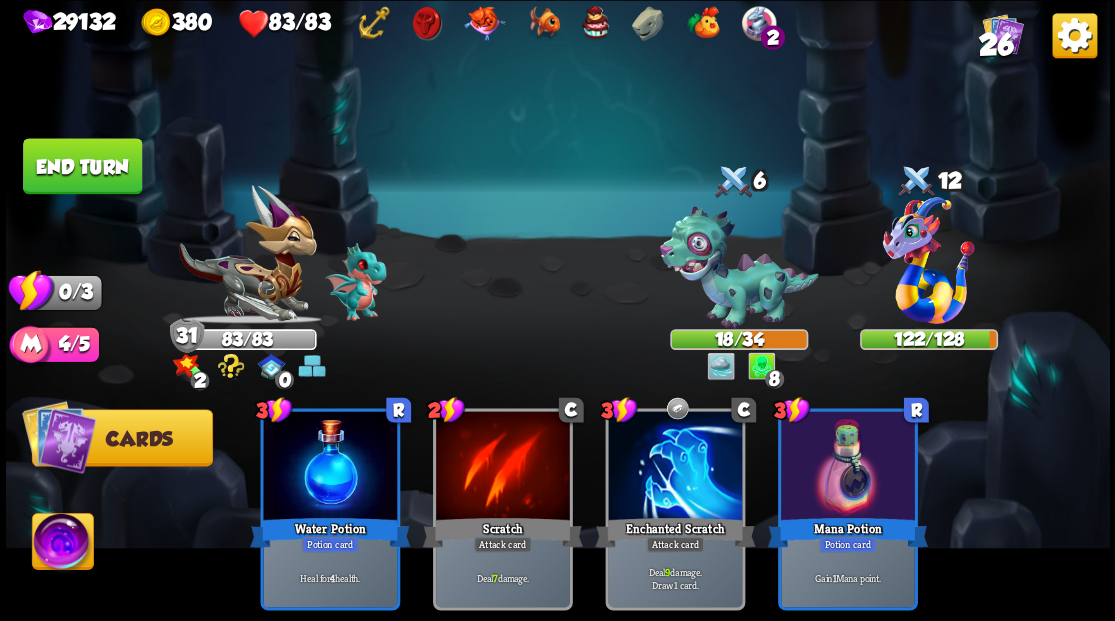 click on "End turn" at bounding box center (82, 166) 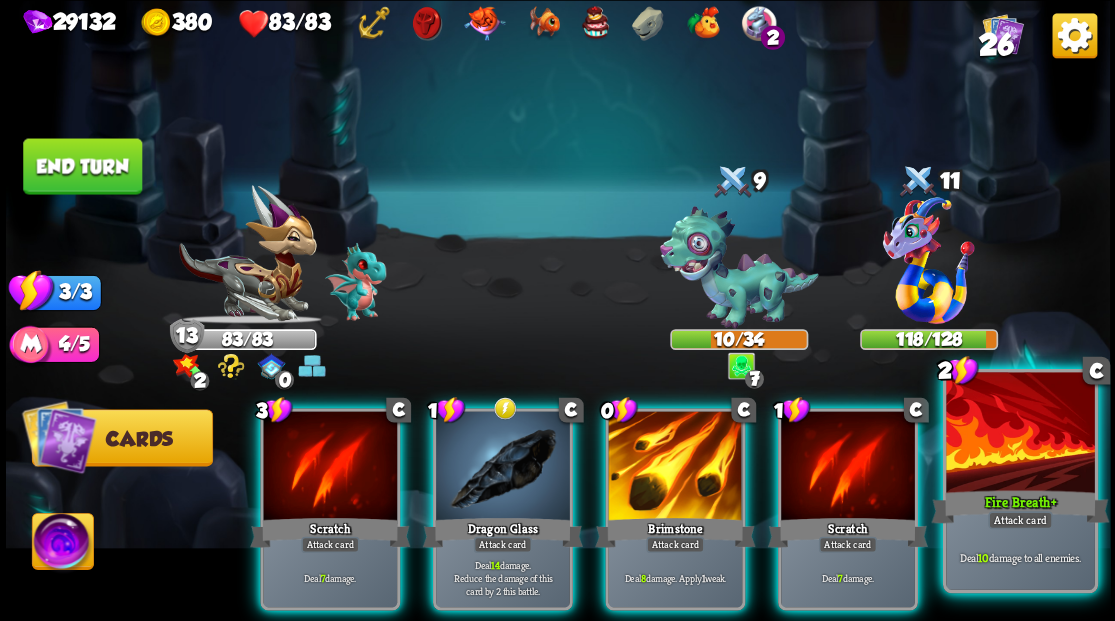 click at bounding box center [1020, 434] 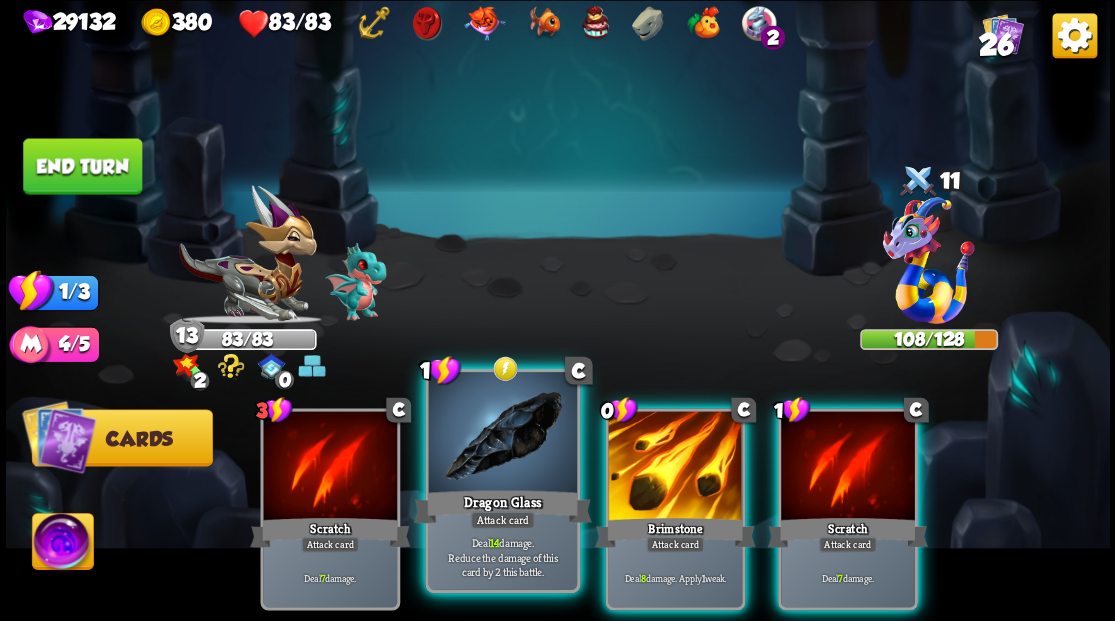 click at bounding box center (502, 434) 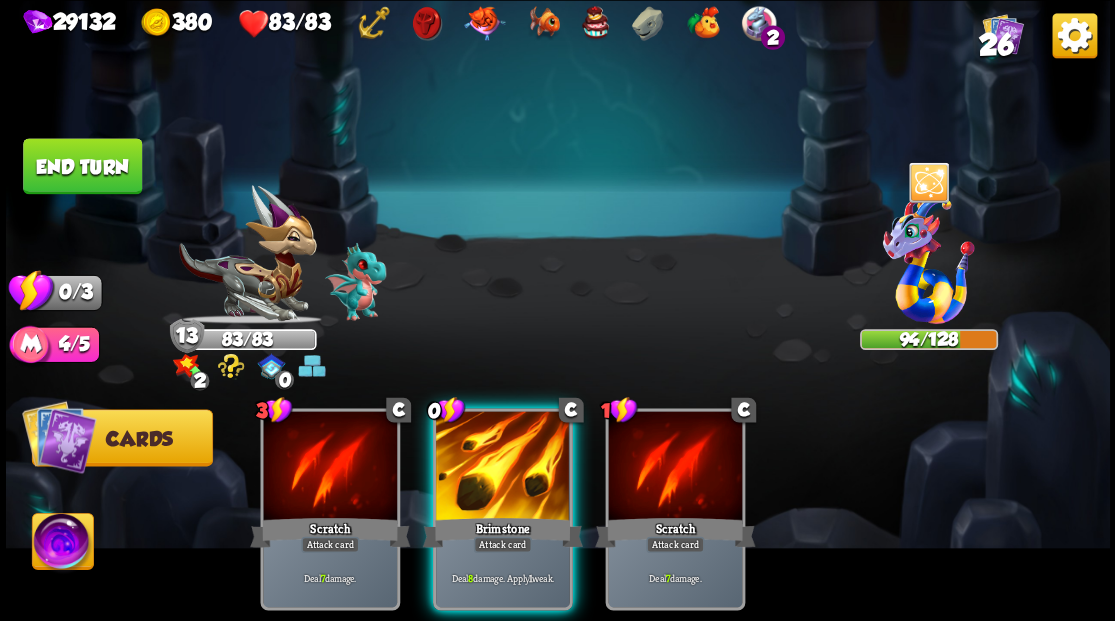 click at bounding box center [503, 467] 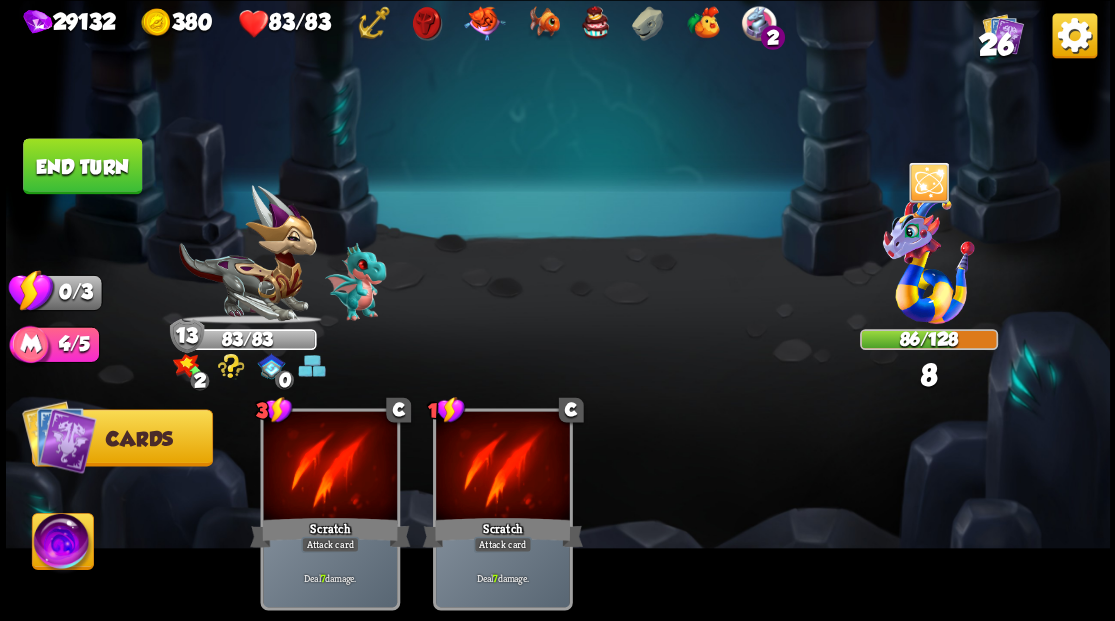 click on "Select an enemy to attack...   You don't have enough   stamina to play that card...
Player turn
13
83/83
2     0         0           Blocked             0
86/128
0     0       Blocked 8  9      0
Defeated
0     0     7       Blocked
0/3
Stamina   Your current stamina count. Cards require stamina to play.
4/5
Mana   Your current mana count. Used for activating abilities. Earn mana by defeating enemies.       Cards     Abilities
3
C   Scratch     Attack card   Deal  7  damage.
1
C   Scratch     Attack card   Deal  7  damage.
End turn
End your turn   The cards in your hand will be discarded and enemies will take their turn, after which it will be your turn again." at bounding box center [558, 310] 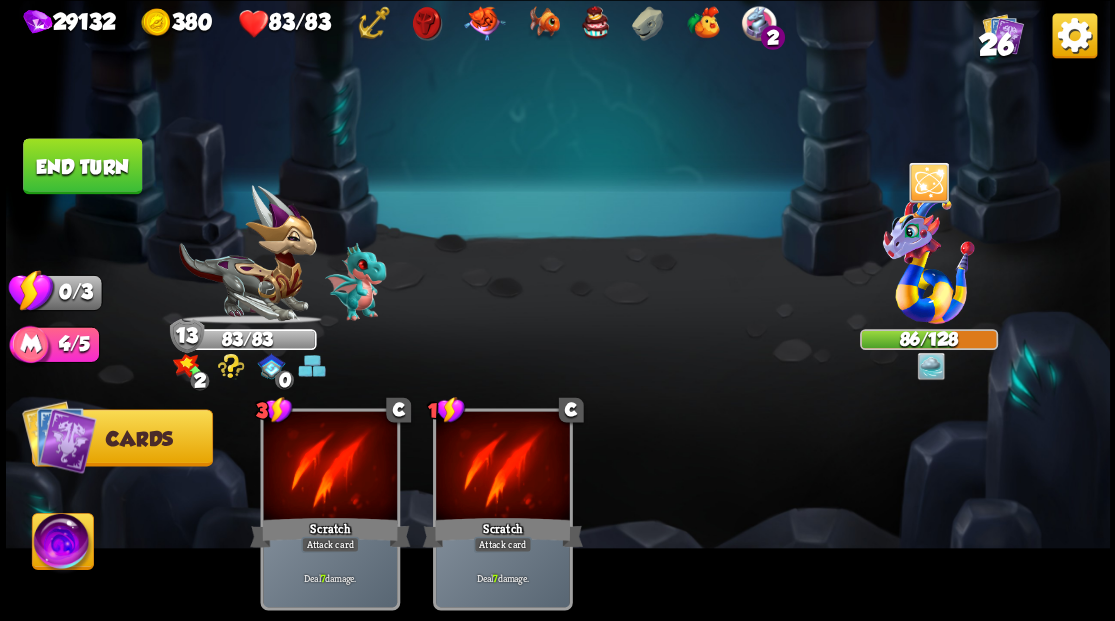 click on "End turn" at bounding box center (82, 166) 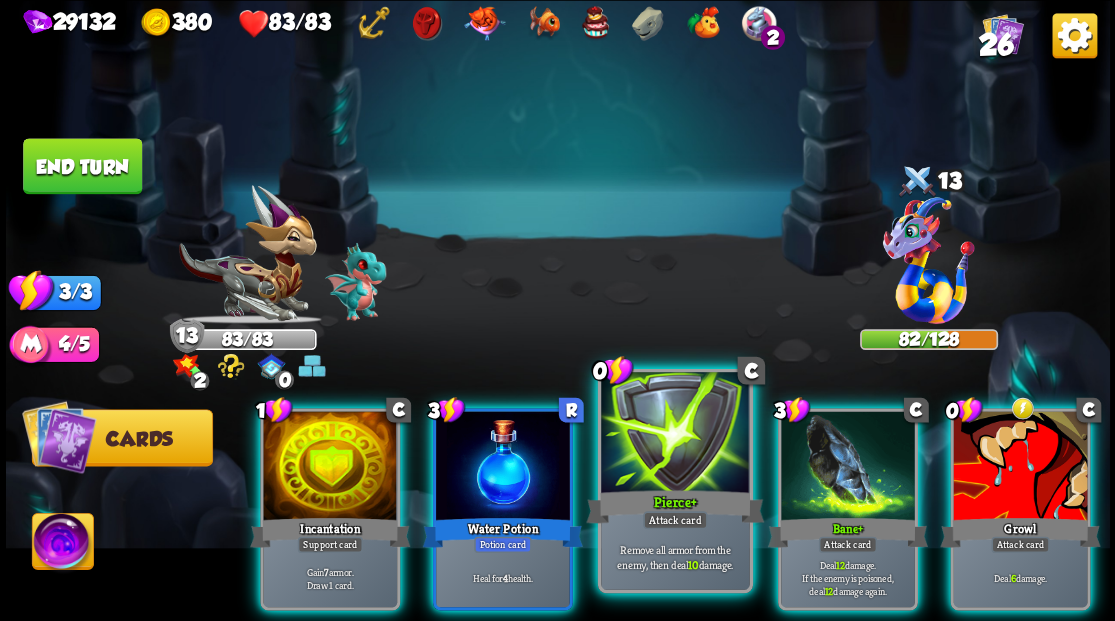 click at bounding box center [675, 434] 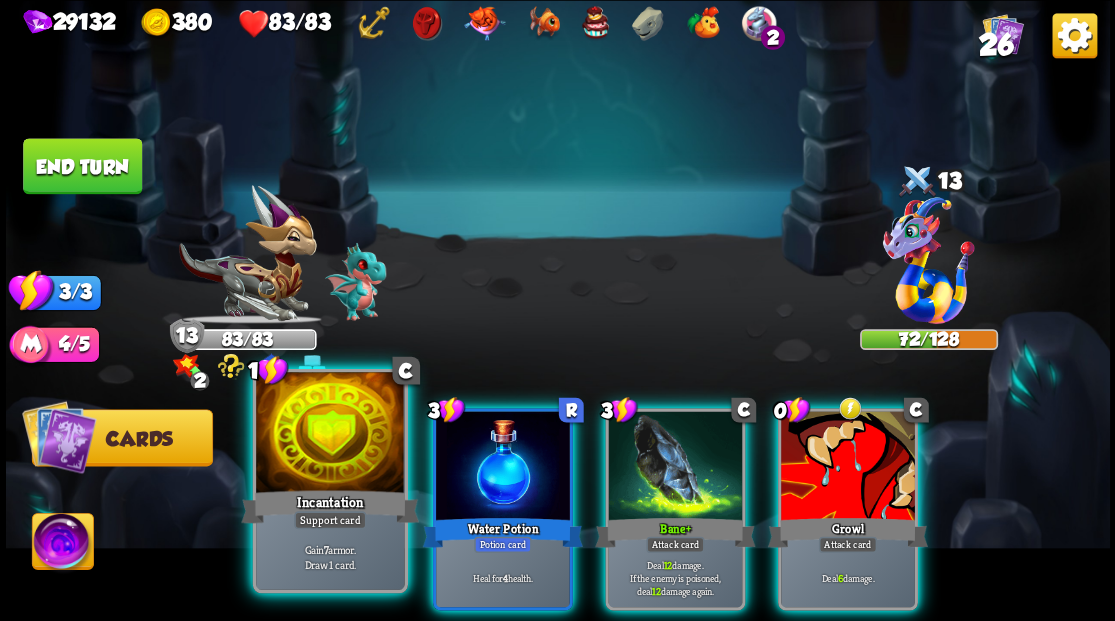 click at bounding box center (330, 434) 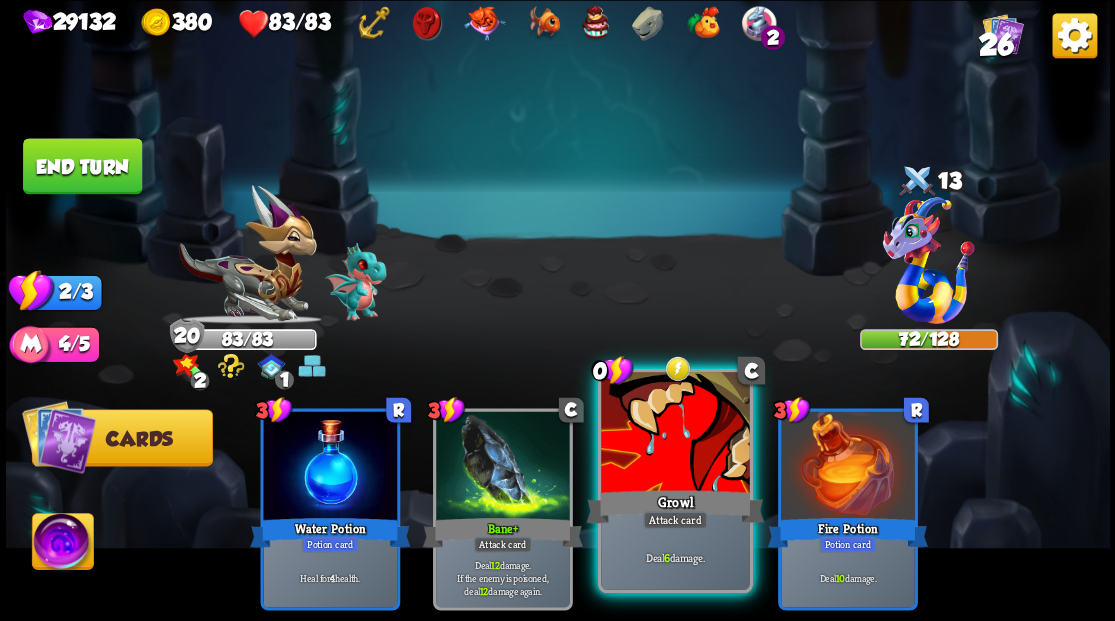 click at bounding box center (675, 434) 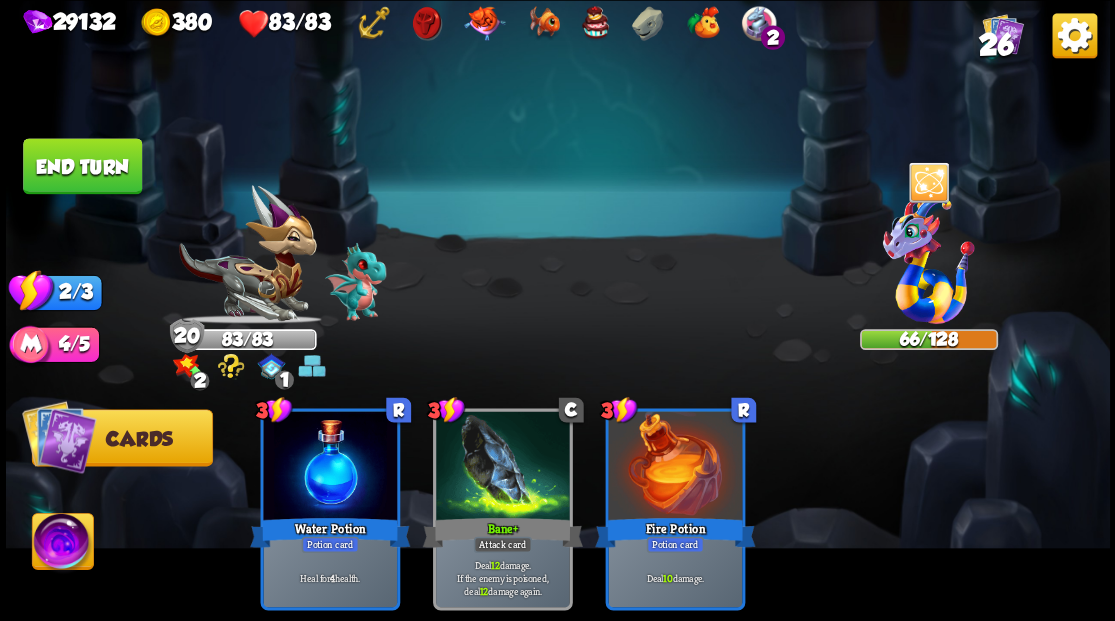 drag, startPoint x: 60, startPoint y: 166, endPoint x: 605, endPoint y: 230, distance: 548.74493 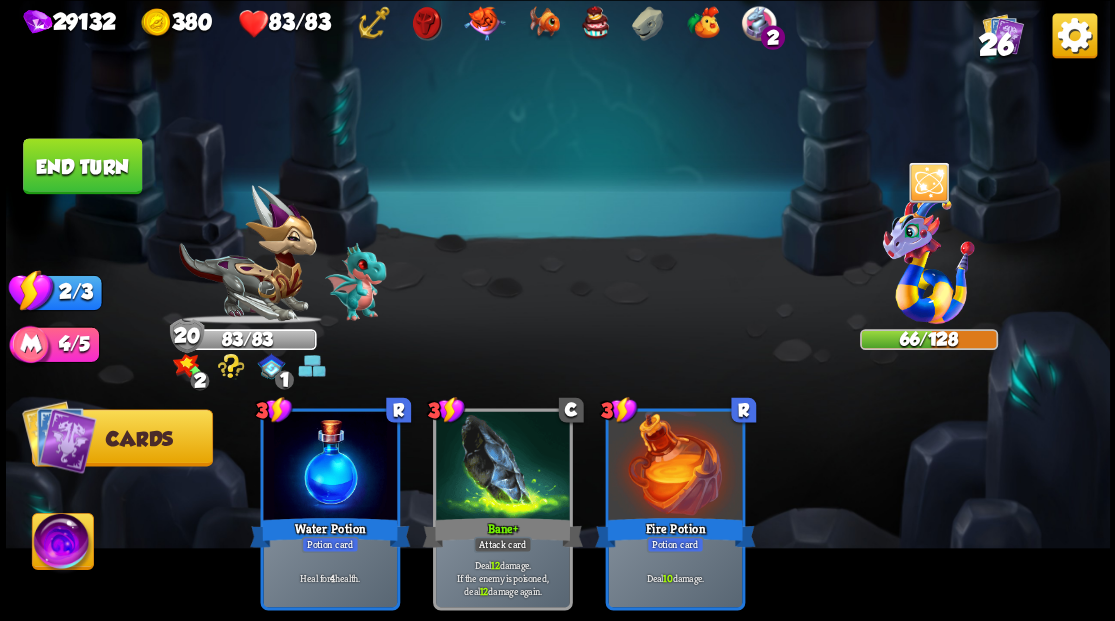 click on "End turn" at bounding box center [82, 166] 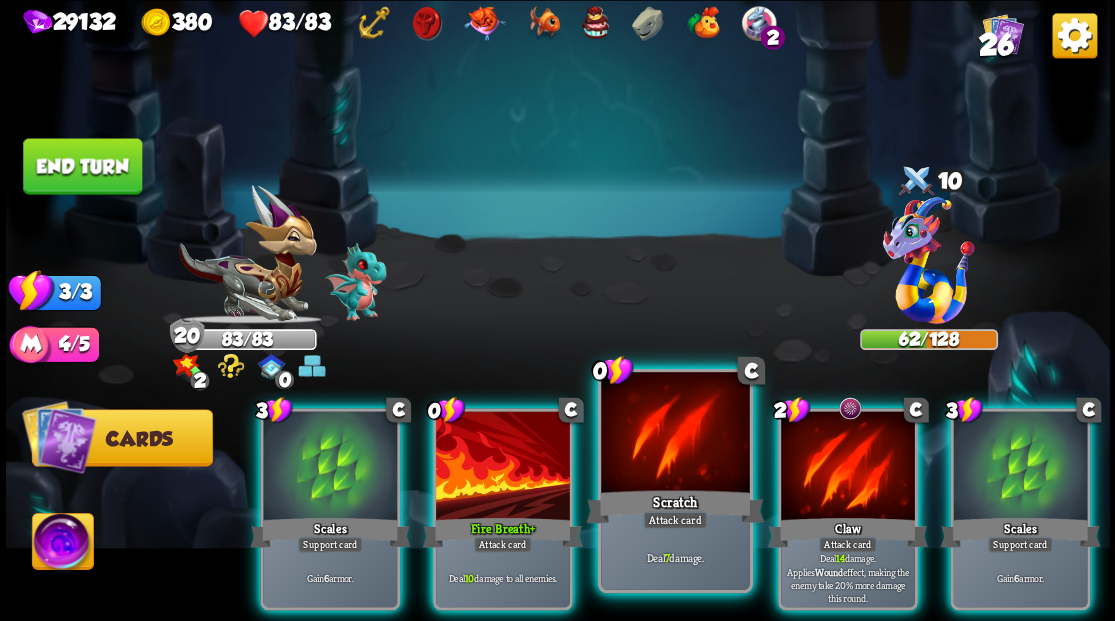click at bounding box center [675, 434] 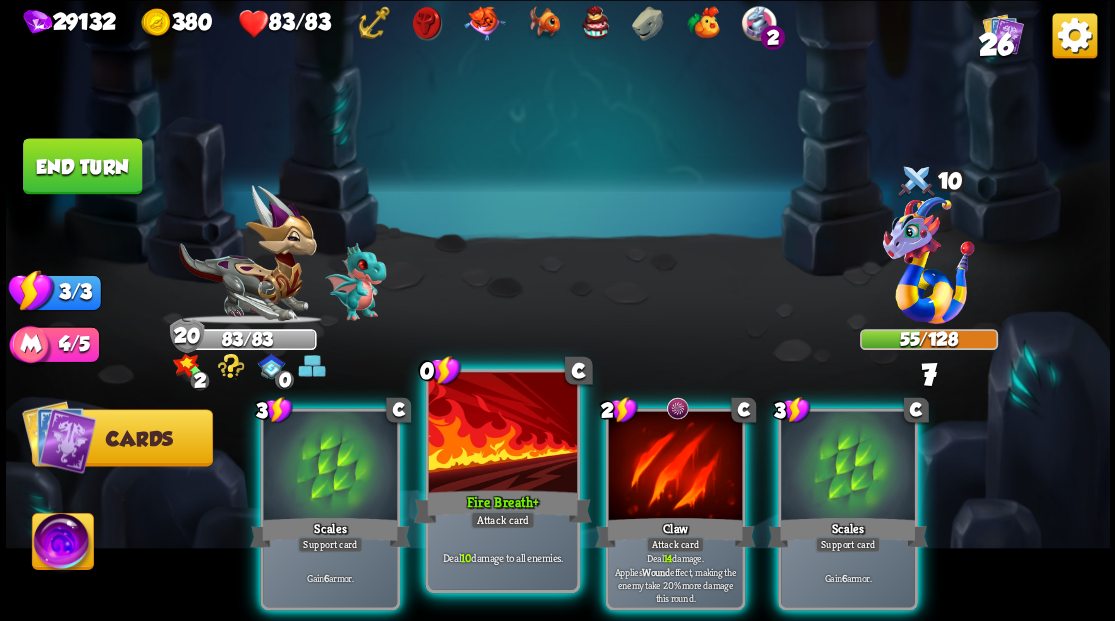click at bounding box center (502, 434) 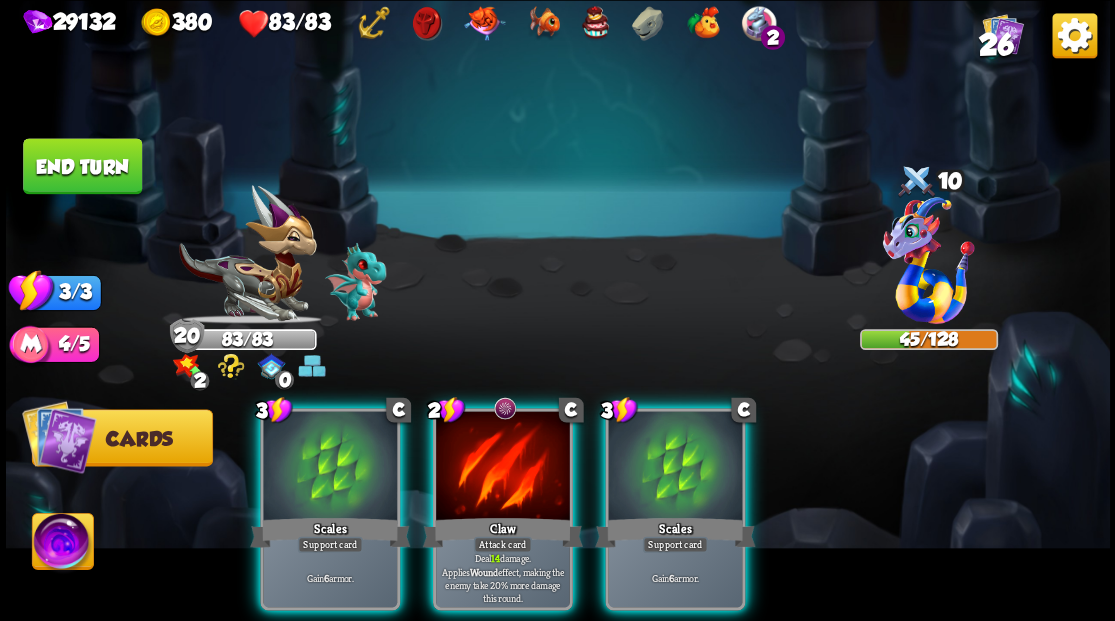click at bounding box center (503, 467) 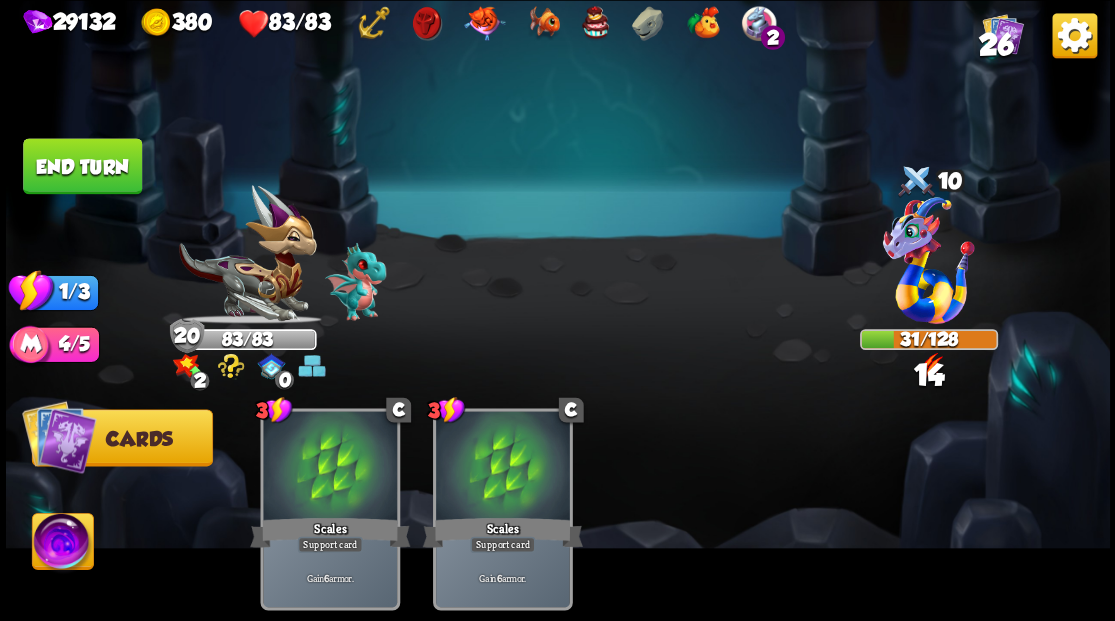 click on "End turn" at bounding box center (82, 166) 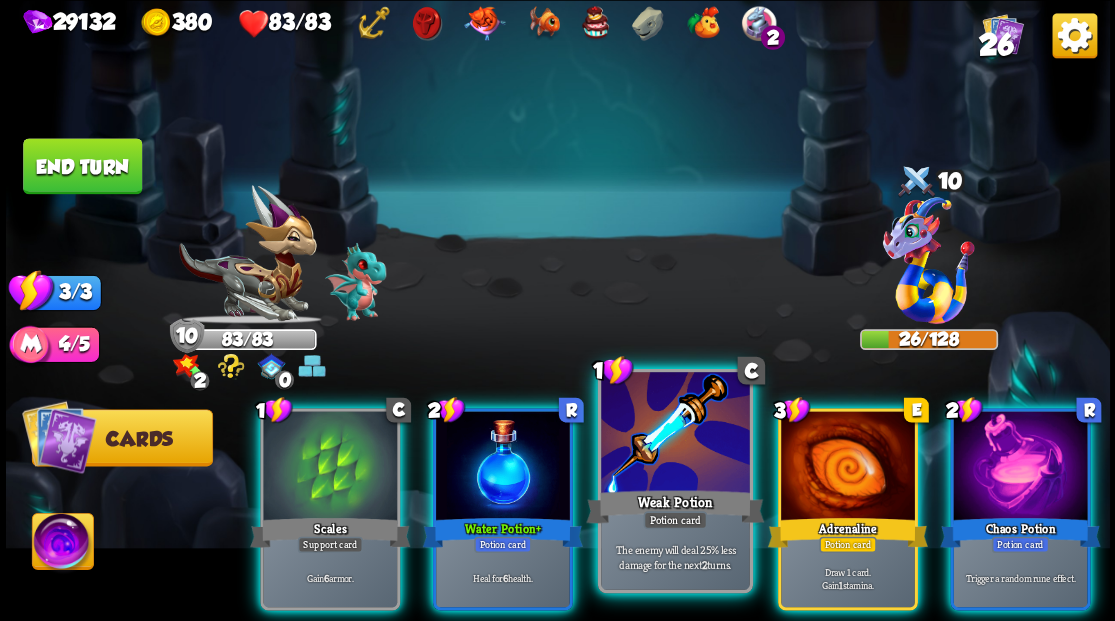 click at bounding box center (675, 434) 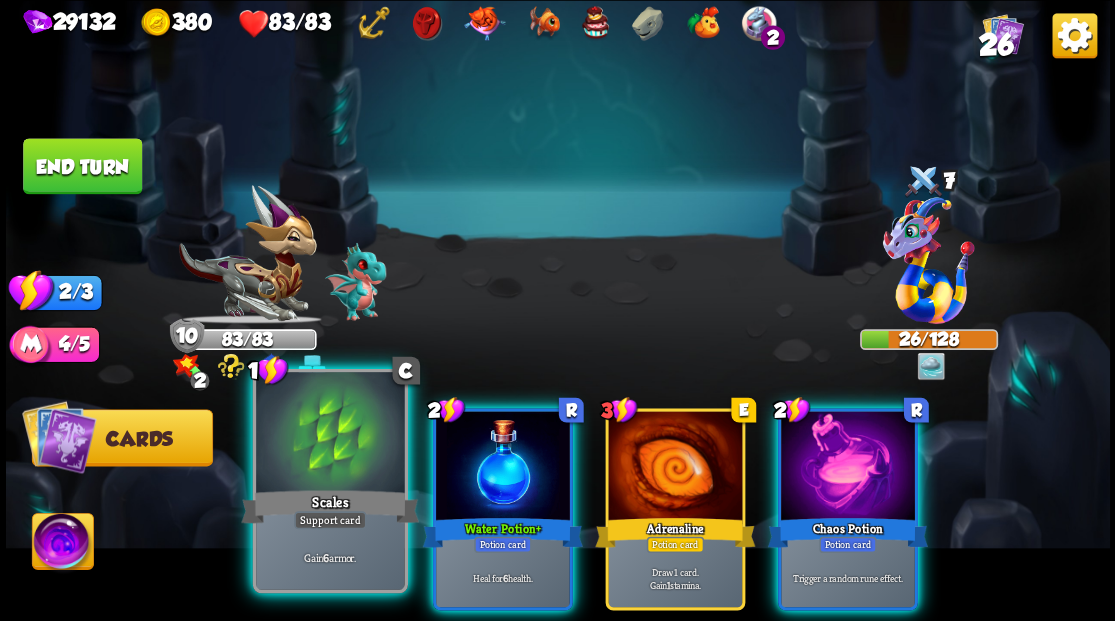 click at bounding box center [330, 434] 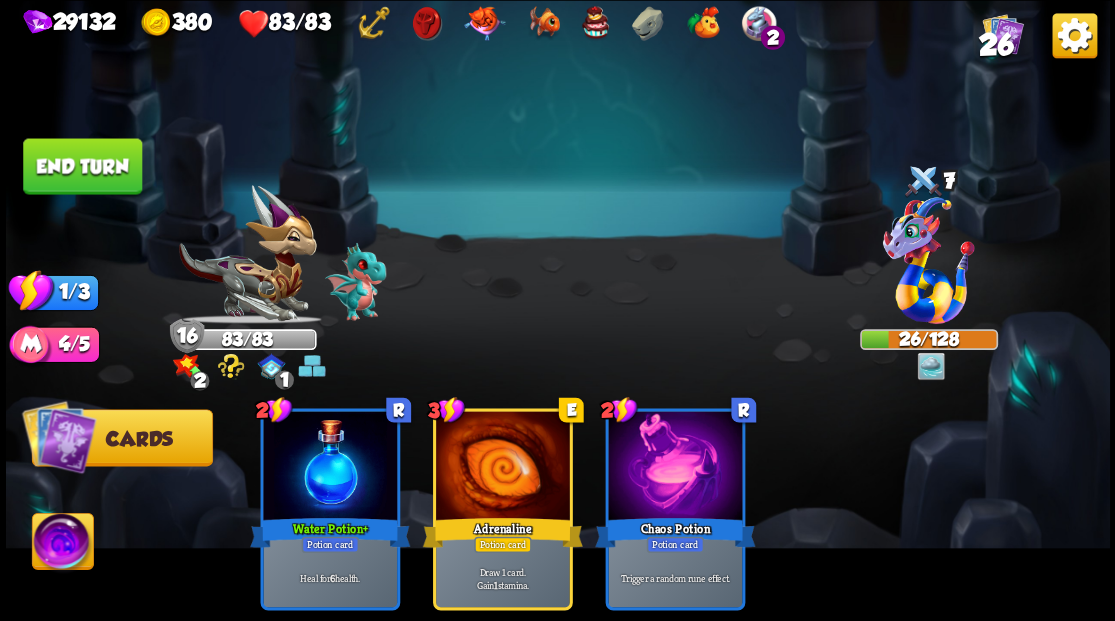 click on "End turn" at bounding box center [82, 166] 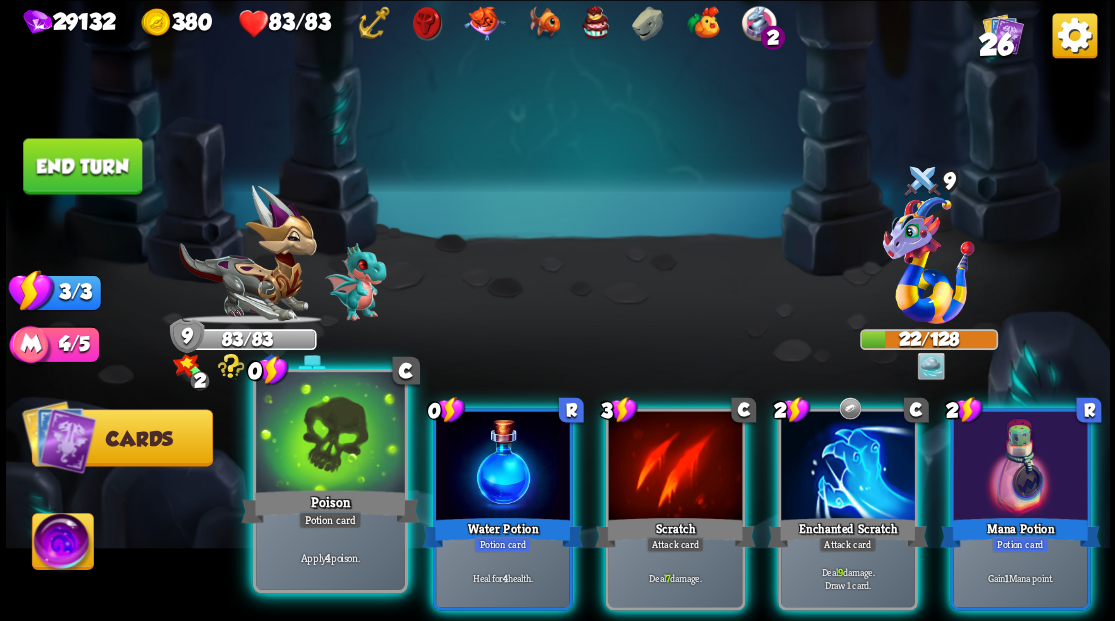 click at bounding box center [330, 434] 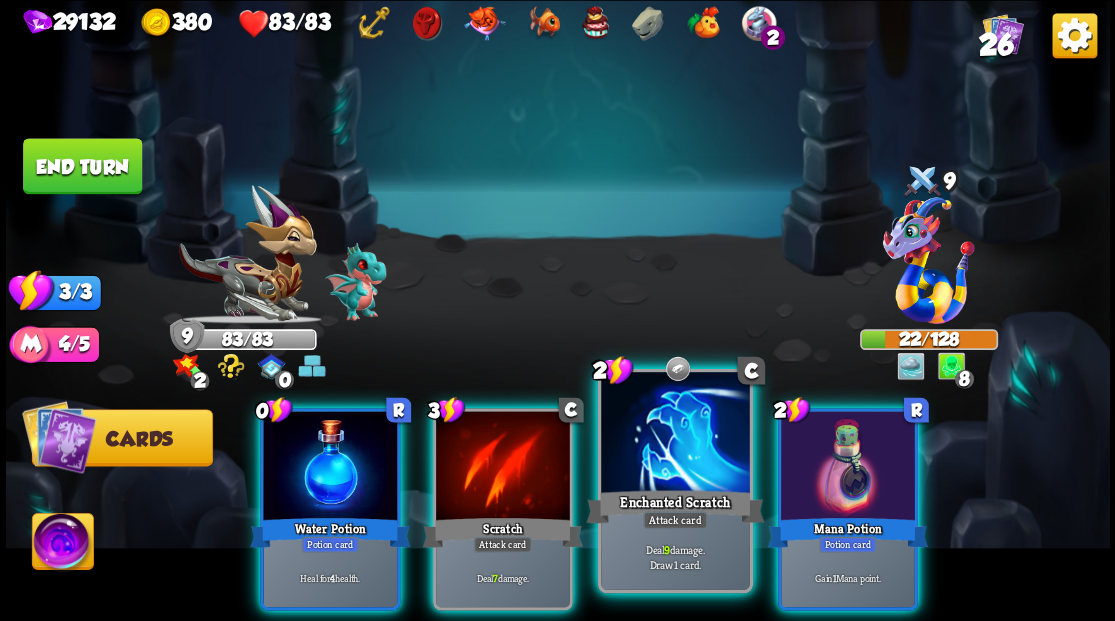 click at bounding box center [675, 434] 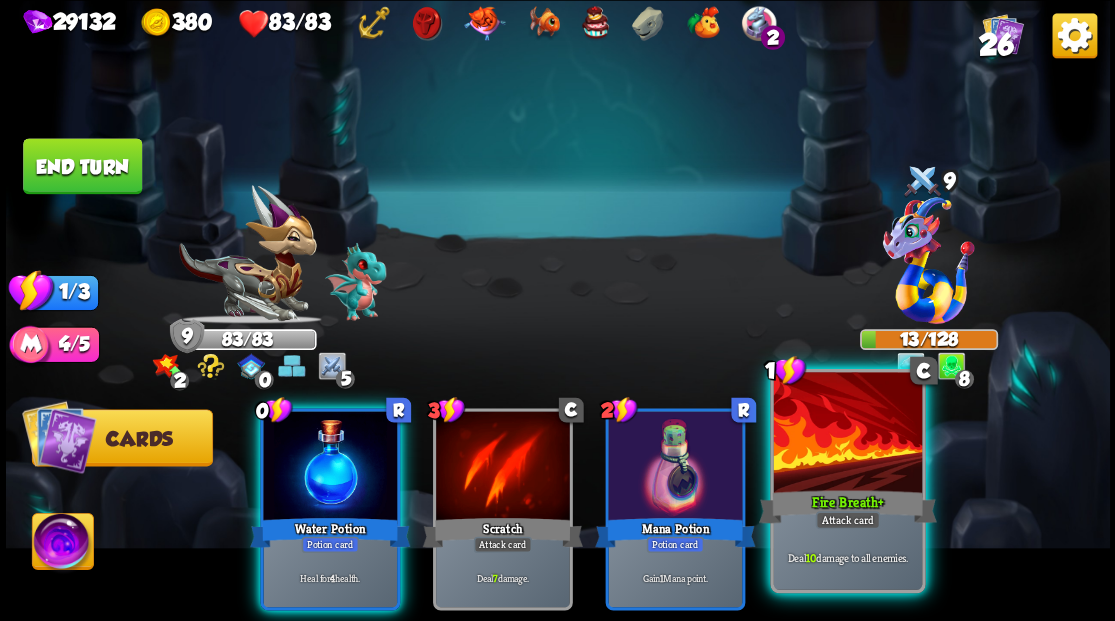 click at bounding box center (847, 434) 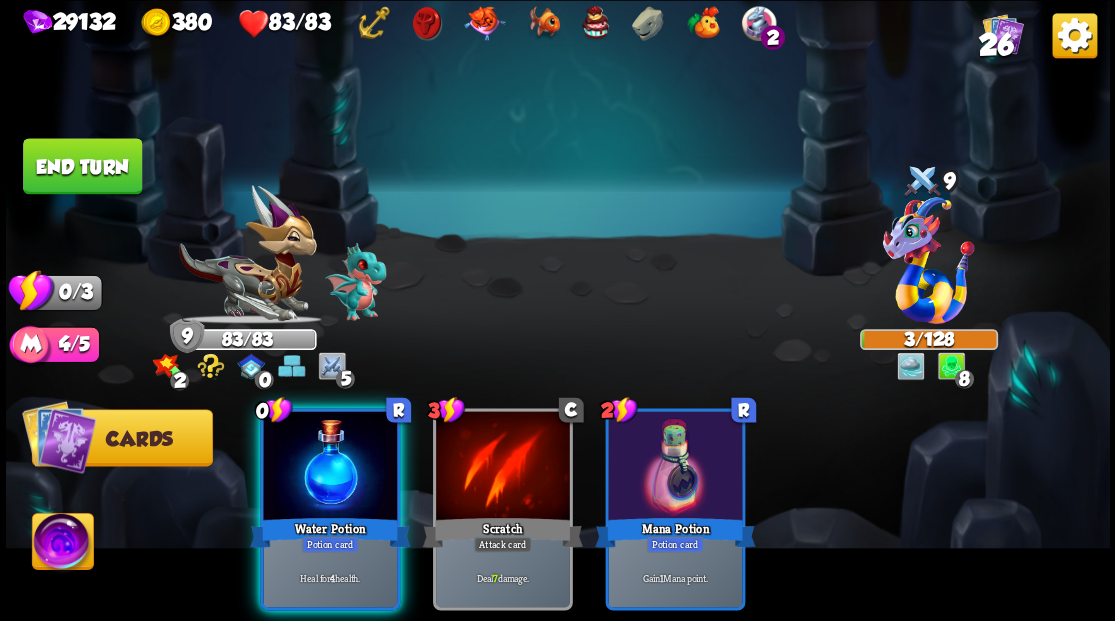 drag, startPoint x: 273, startPoint y: 476, endPoint x: 218, endPoint y: 386, distance: 105.47511 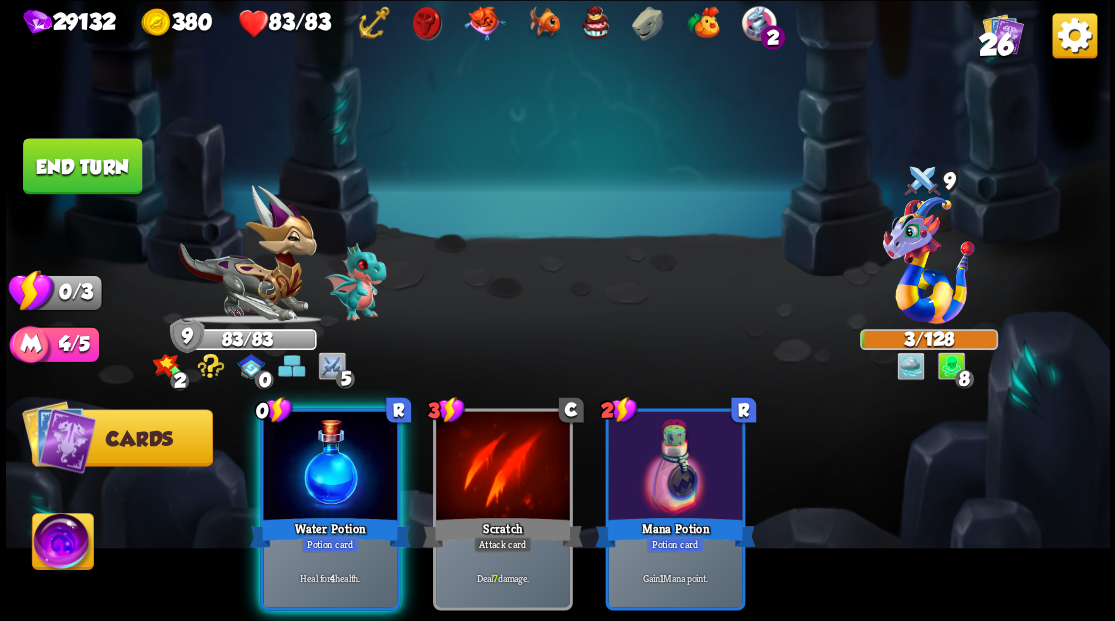 click at bounding box center (330, 467) 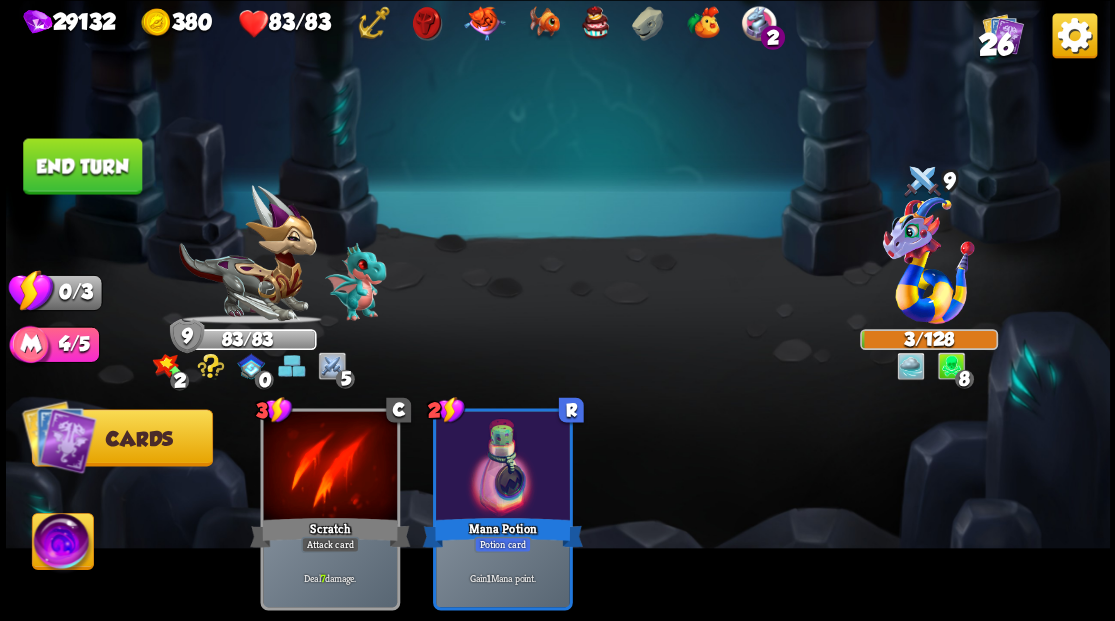 click on "End turn" at bounding box center [82, 166] 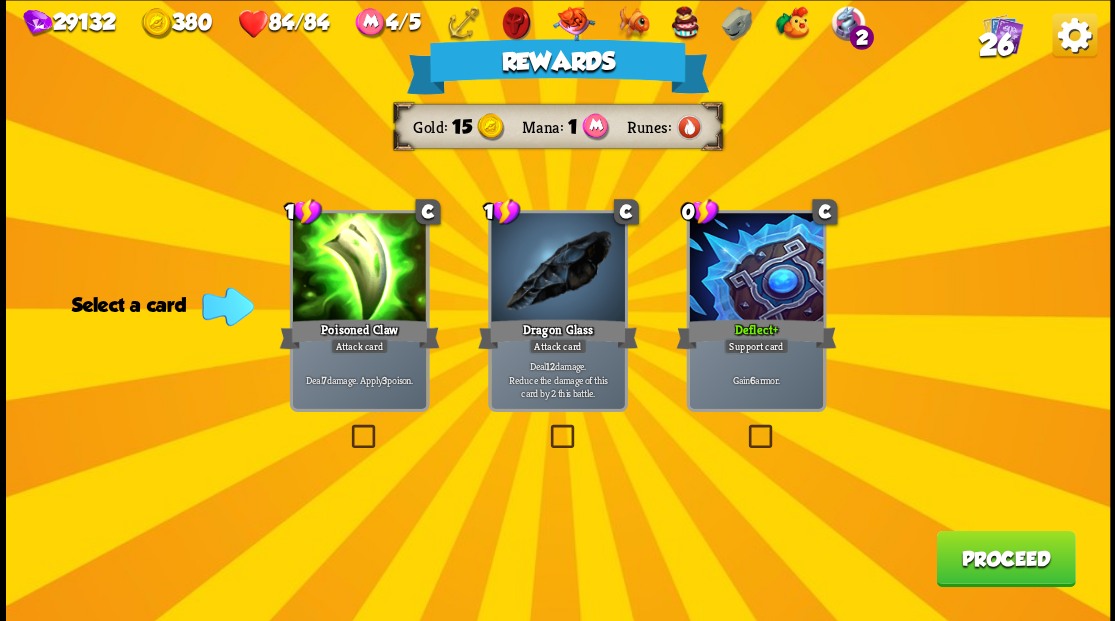 click on "Proceed" at bounding box center [1005, 558] 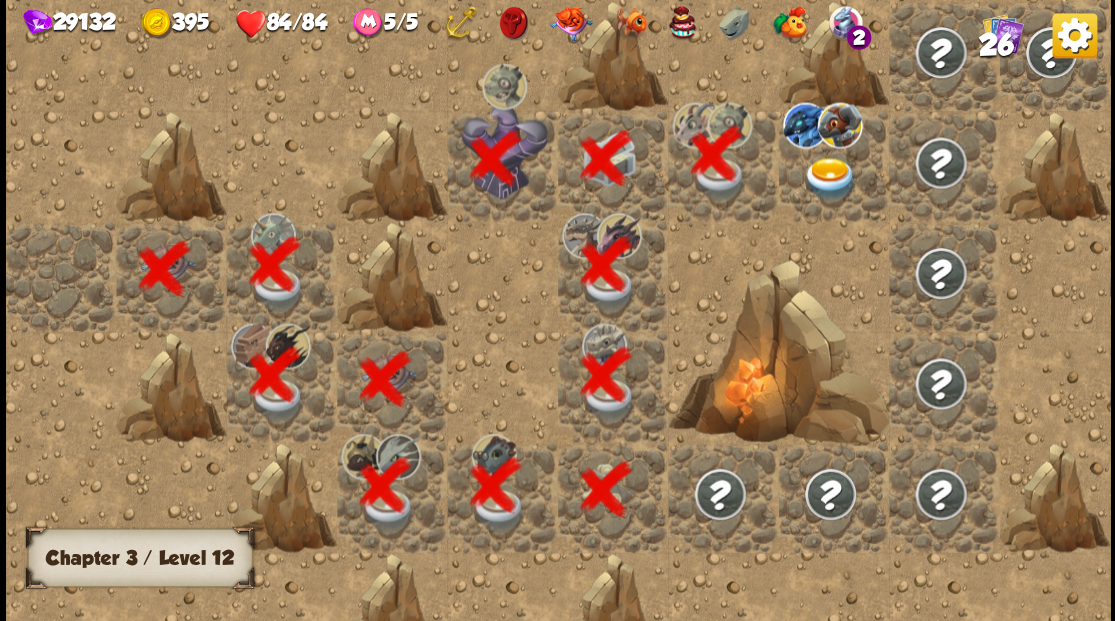 scroll, scrollTop: 0, scrollLeft: 384, axis: horizontal 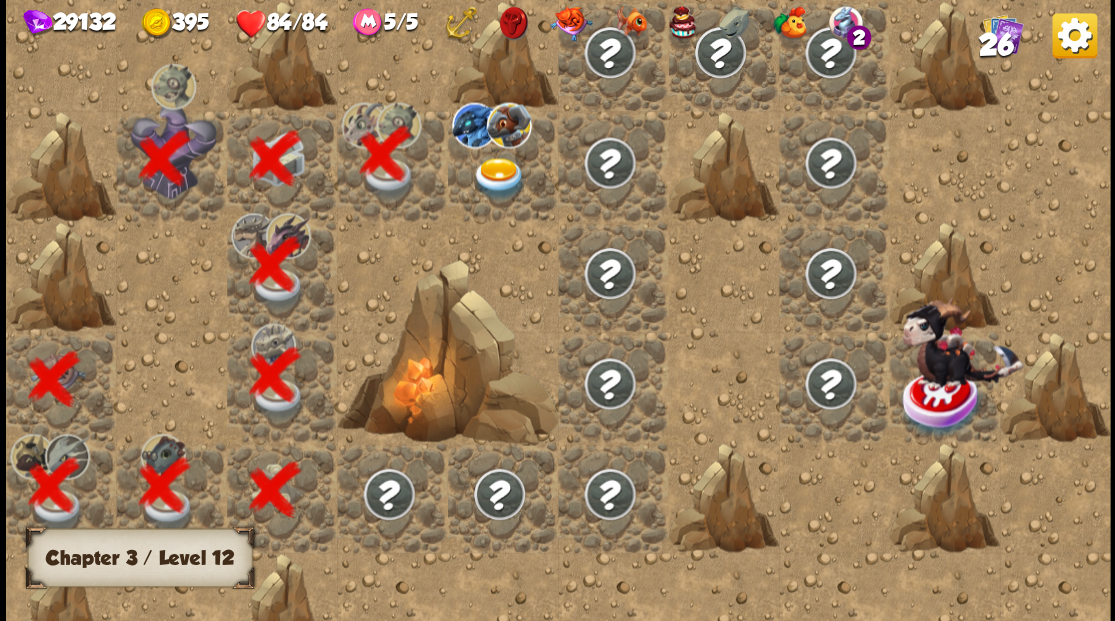 click at bounding box center (498, 178) 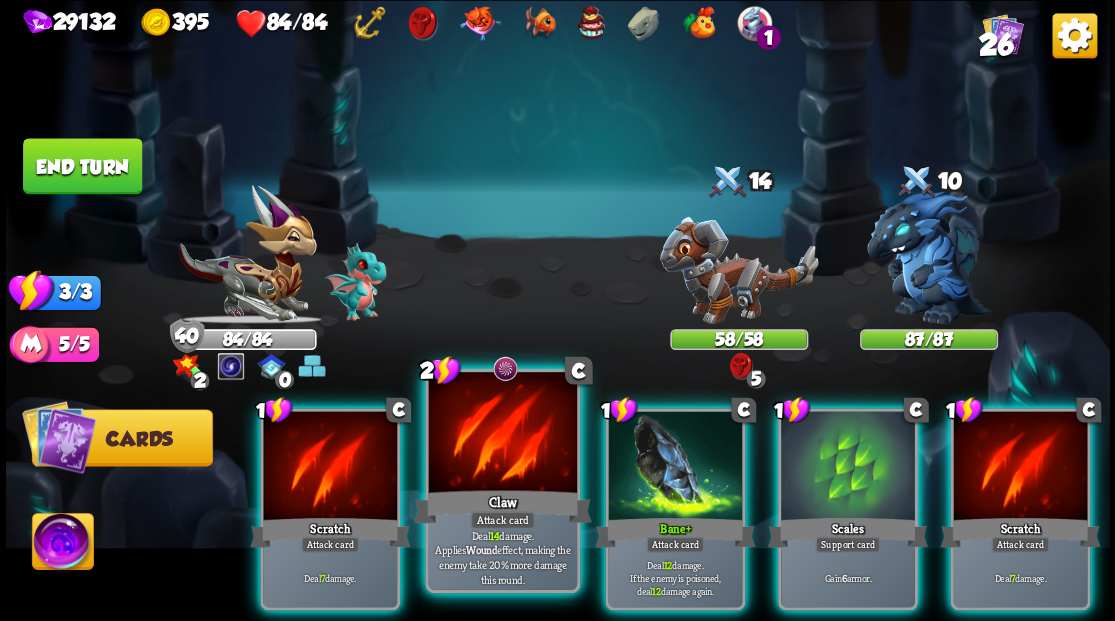 click at bounding box center (502, 434) 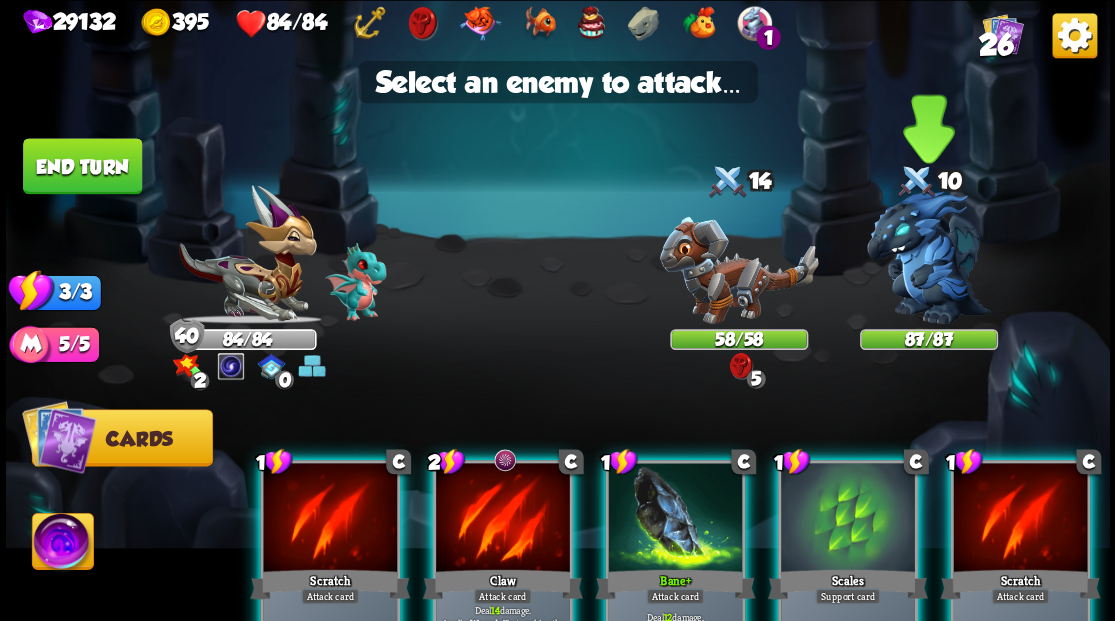 click at bounding box center (929, 257) 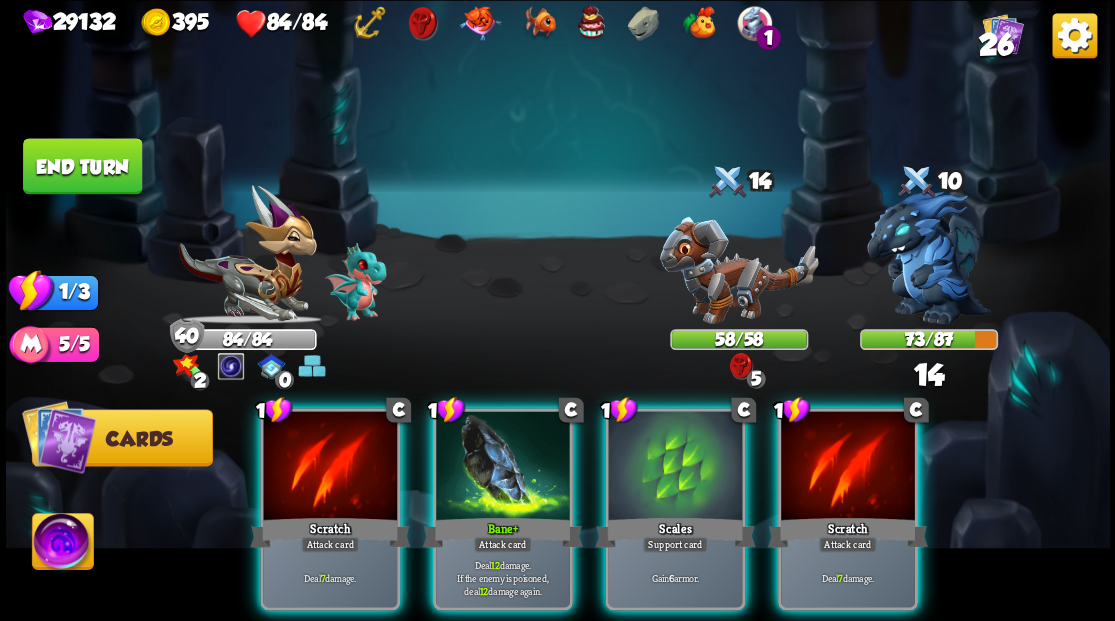 click at bounding box center (929, 257) 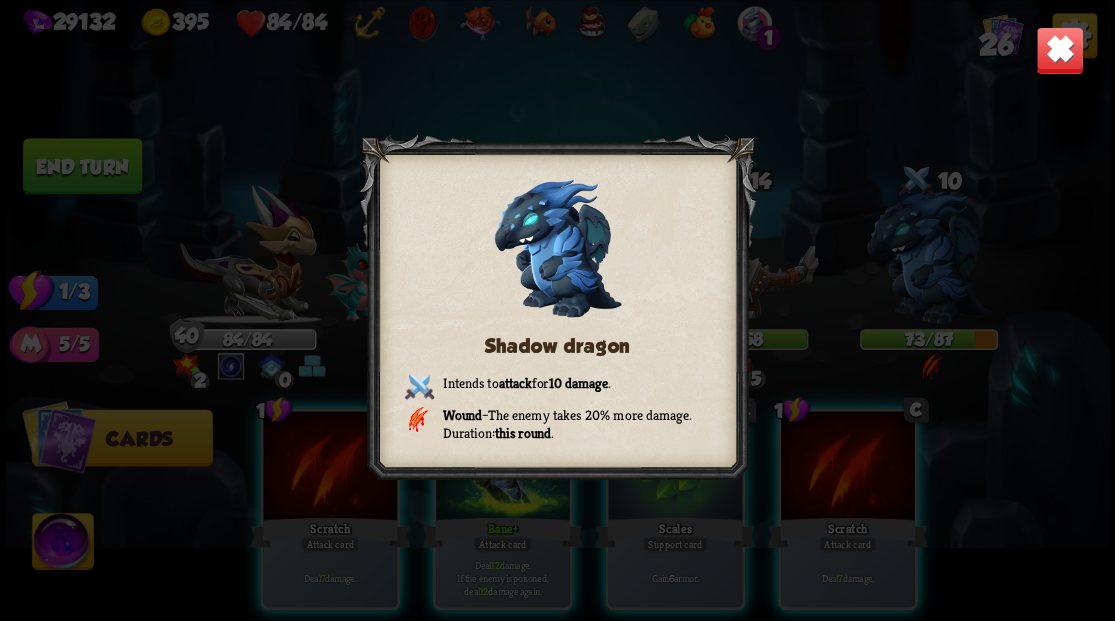 click at bounding box center [1059, 50] 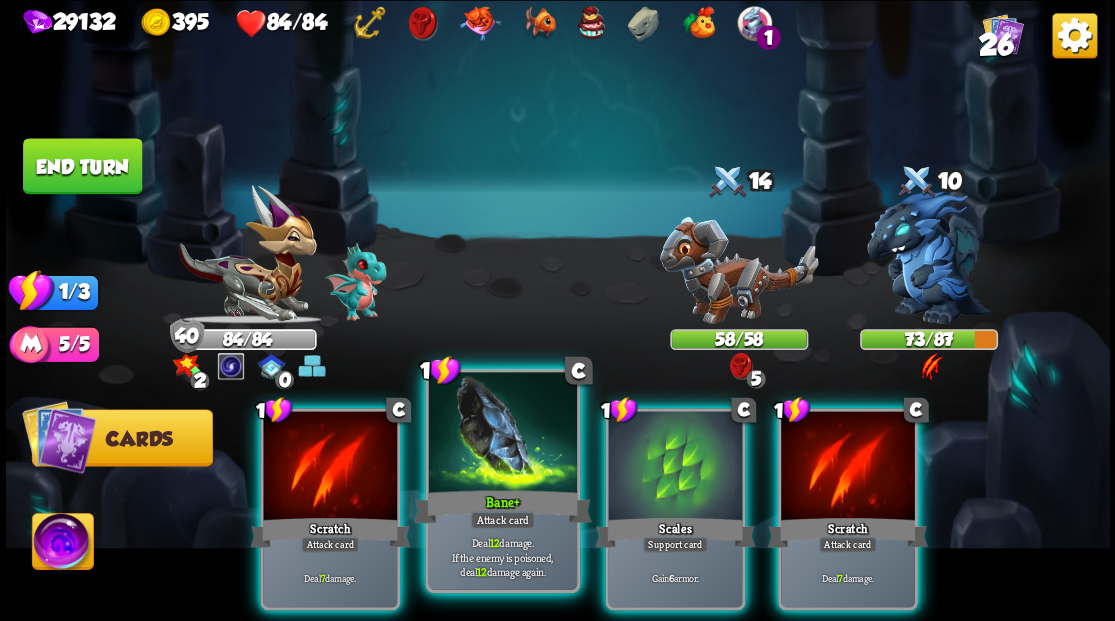 click at bounding box center [502, 434] 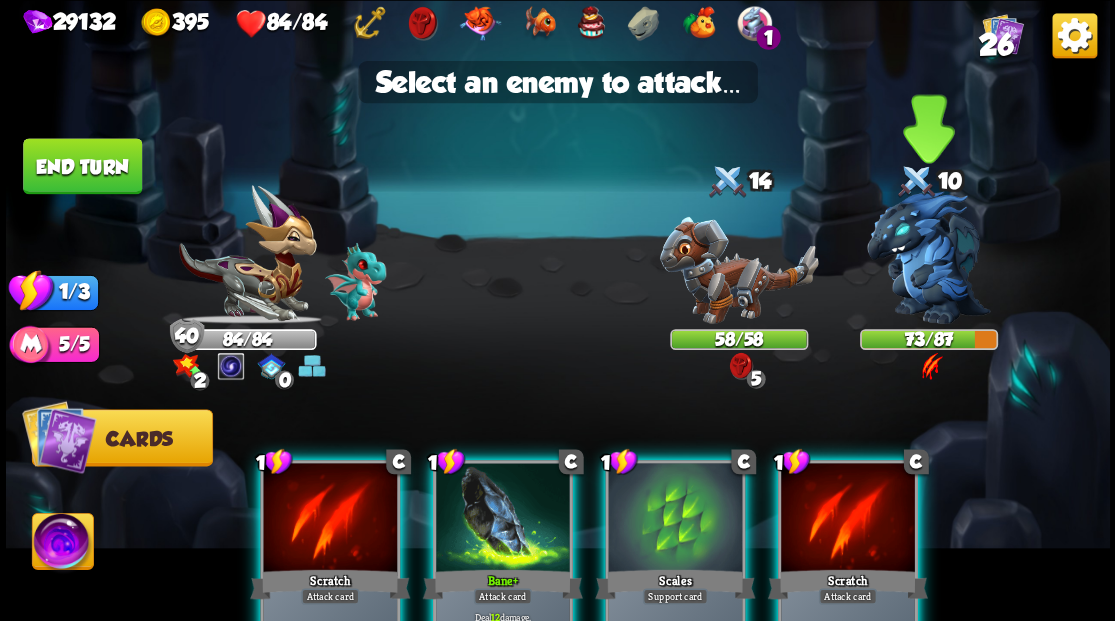 click at bounding box center [929, 257] 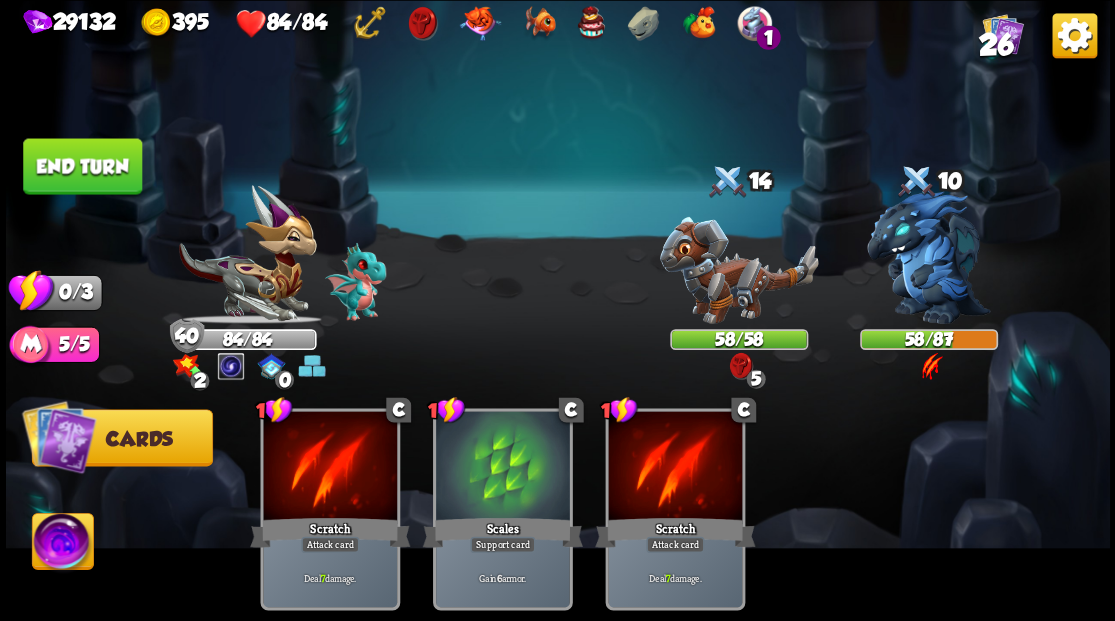 click on "End turn" at bounding box center [82, 166] 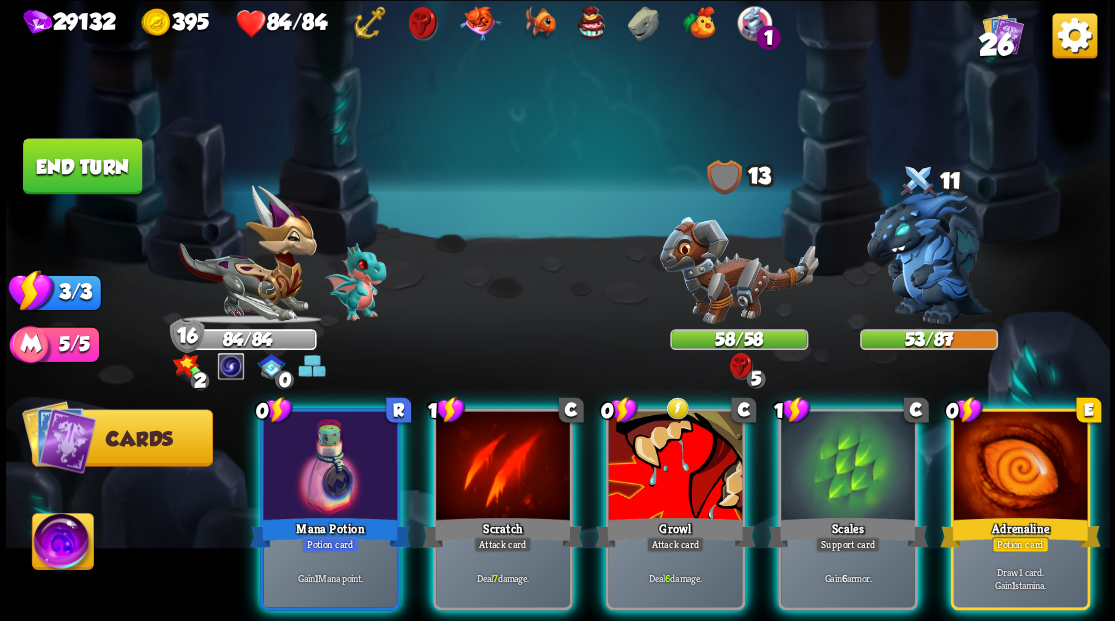 click at bounding box center (675, 467) 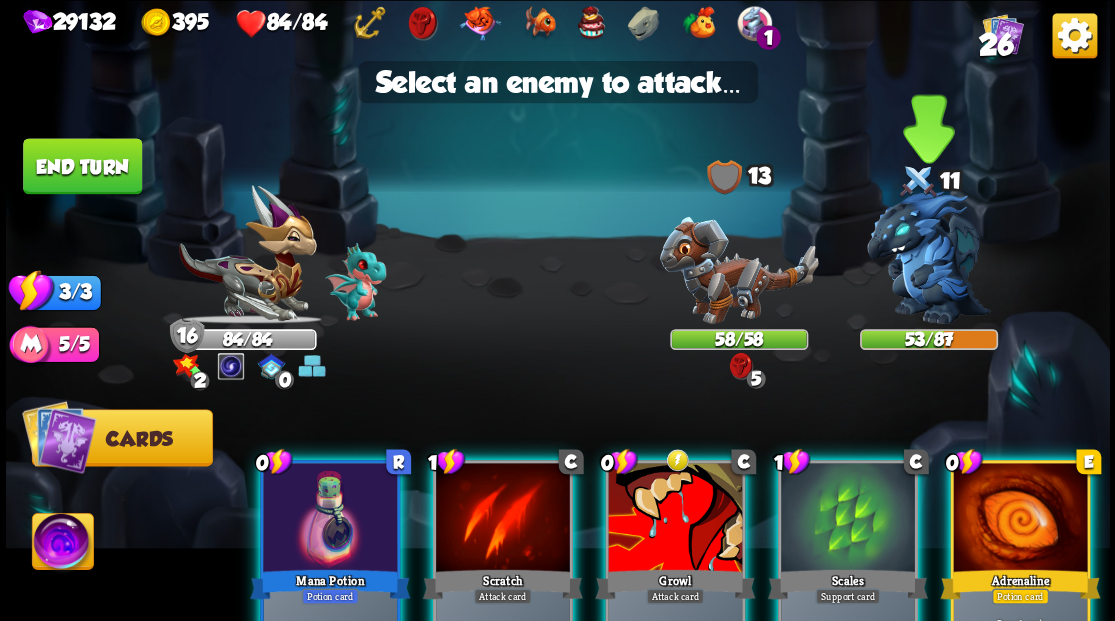 click at bounding box center [929, 257] 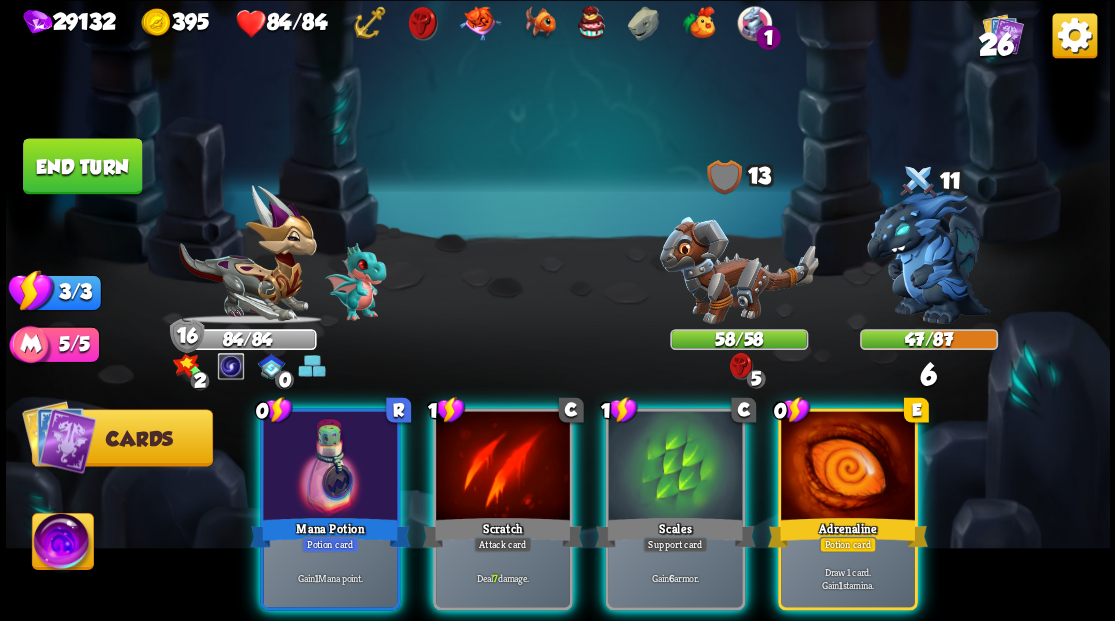 click at bounding box center (848, 467) 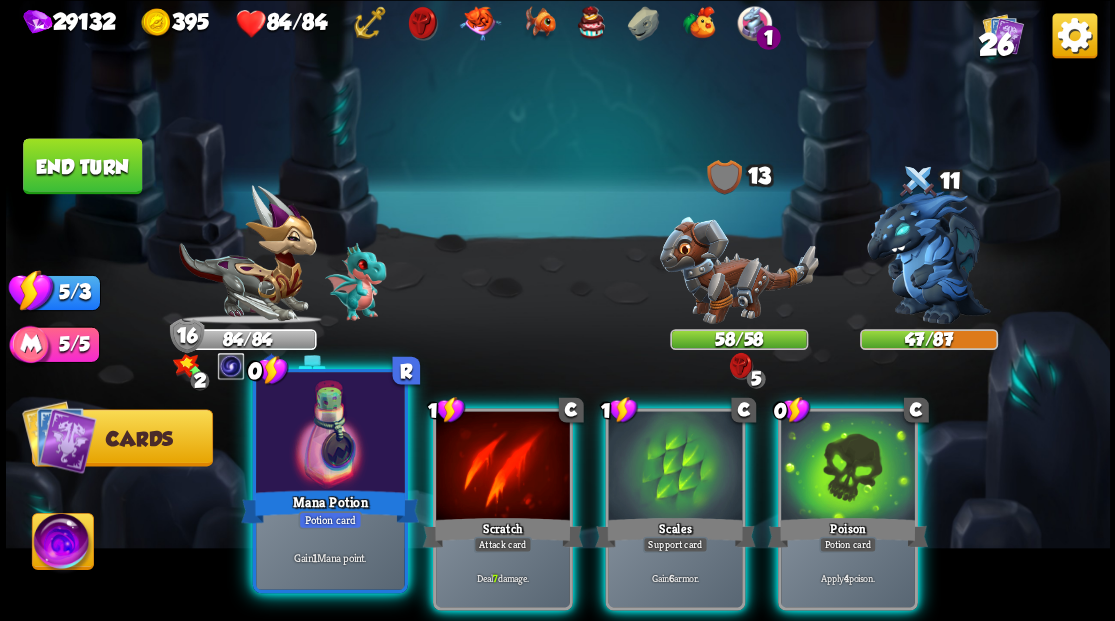 click at bounding box center [330, 434] 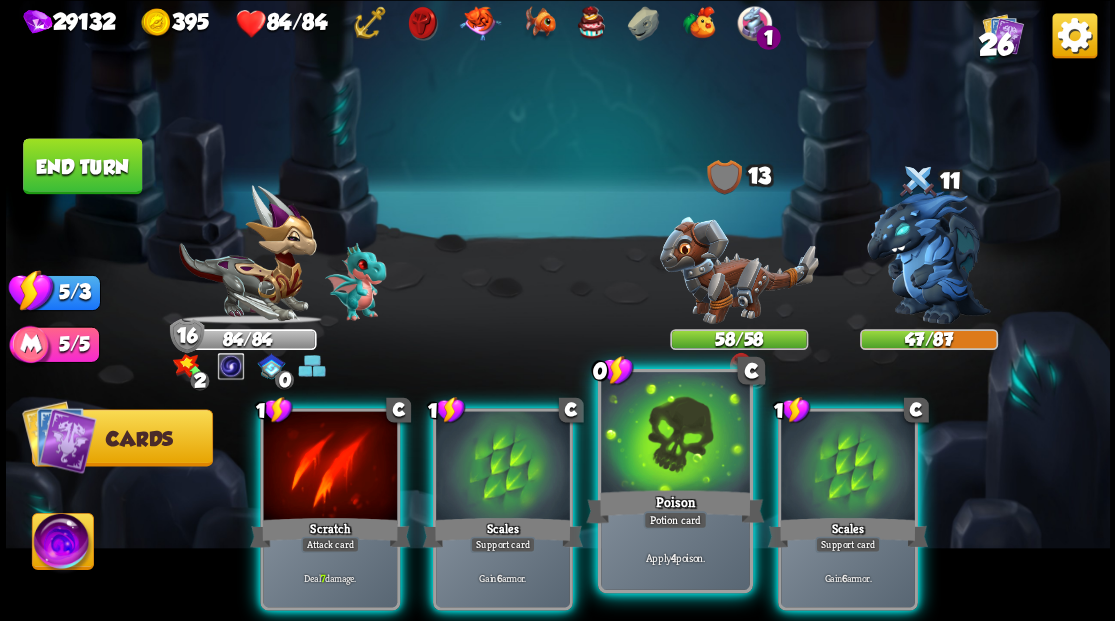 click at bounding box center (675, 434) 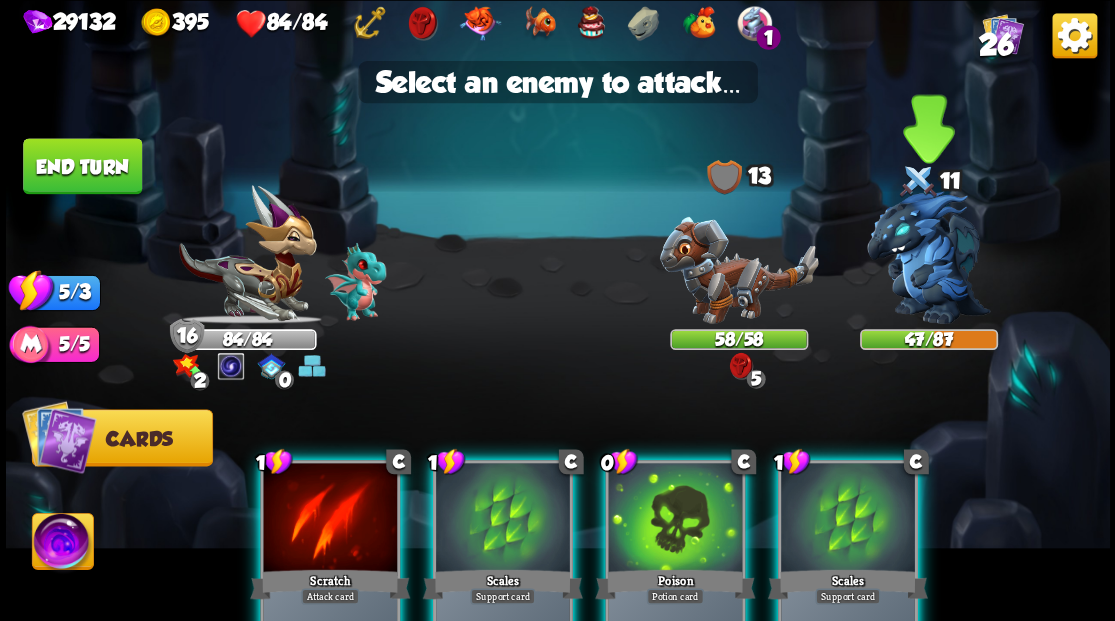 click at bounding box center (929, 257) 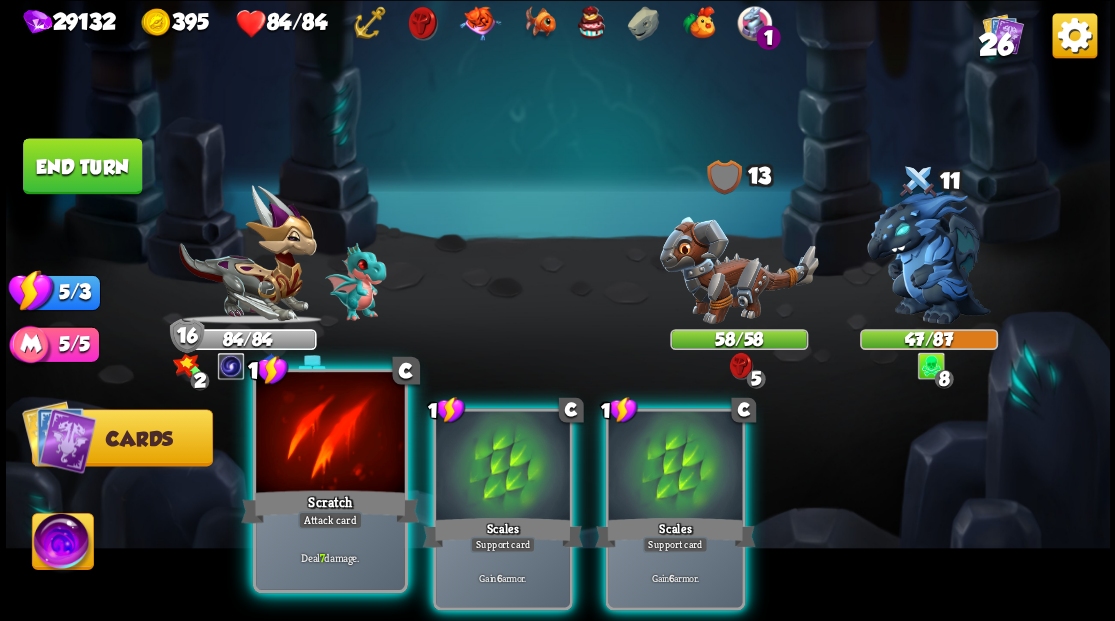 click at bounding box center [330, 434] 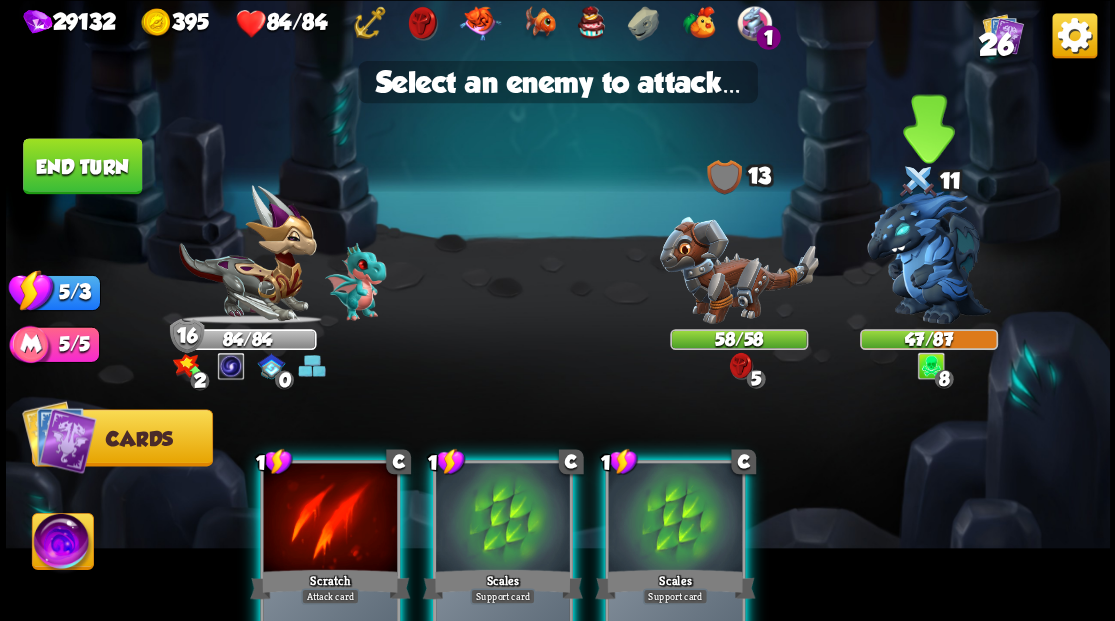 click at bounding box center [929, 257] 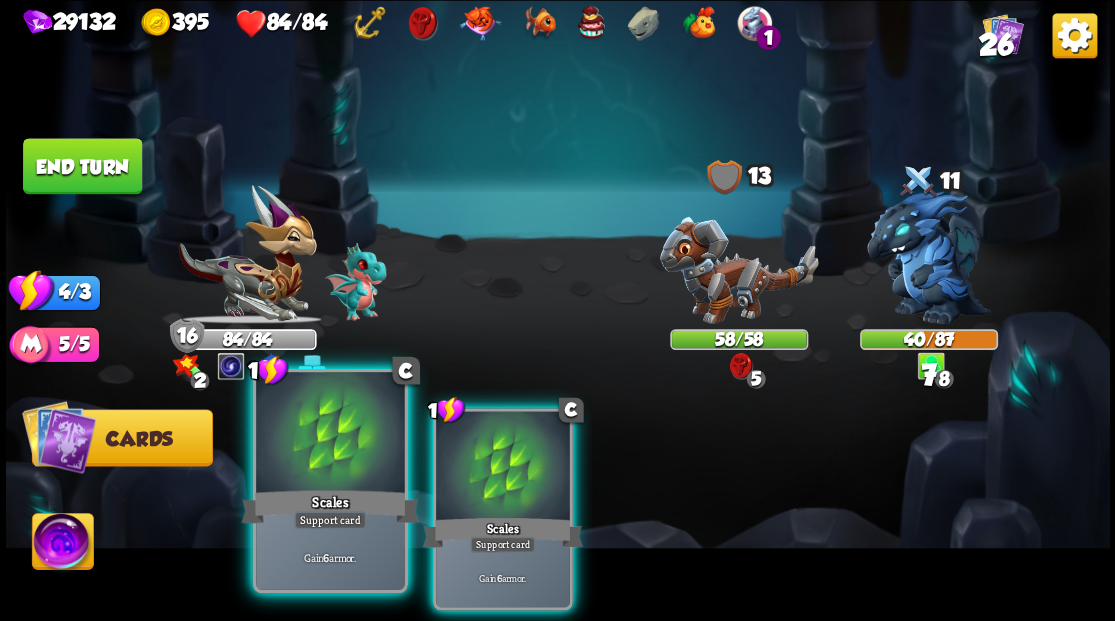 click at bounding box center (330, 434) 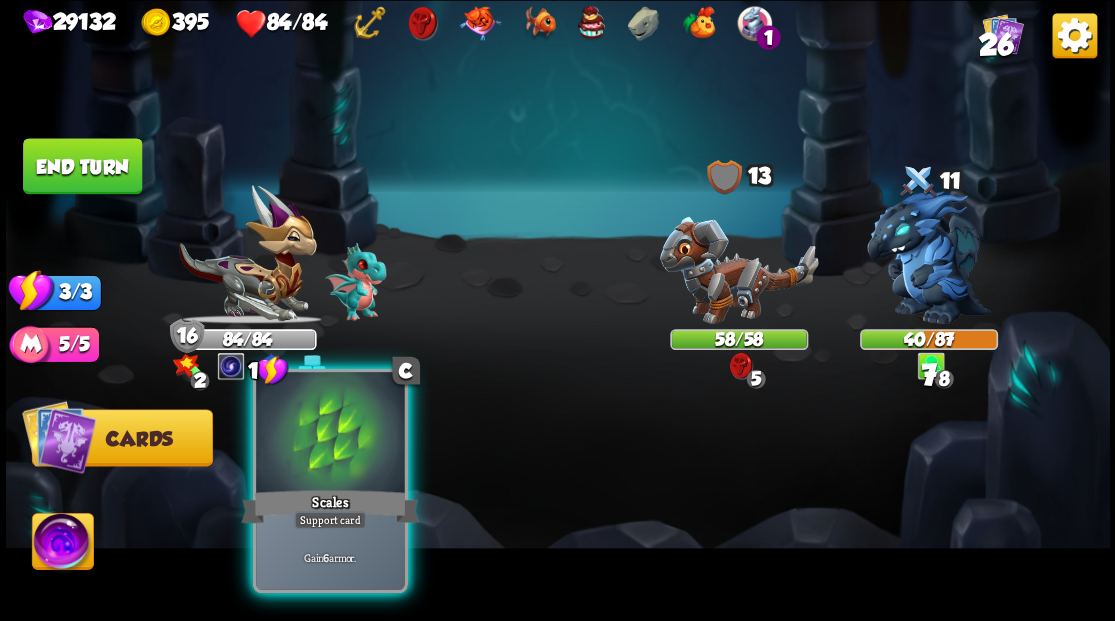 click at bounding box center [330, 434] 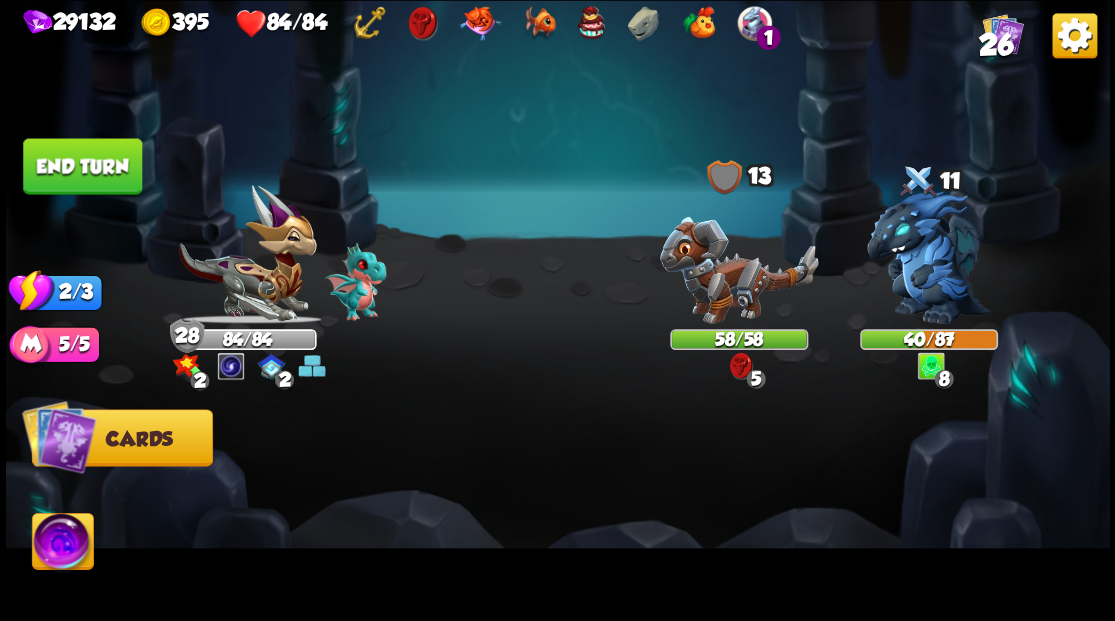 click on "End turn" at bounding box center [82, 166] 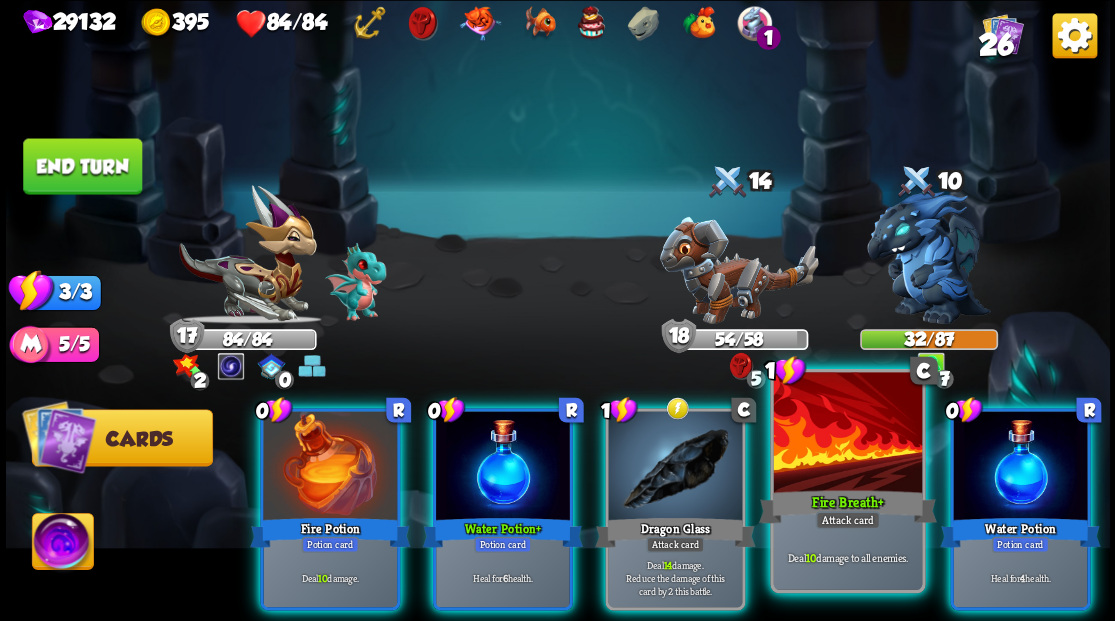 click at bounding box center [847, 434] 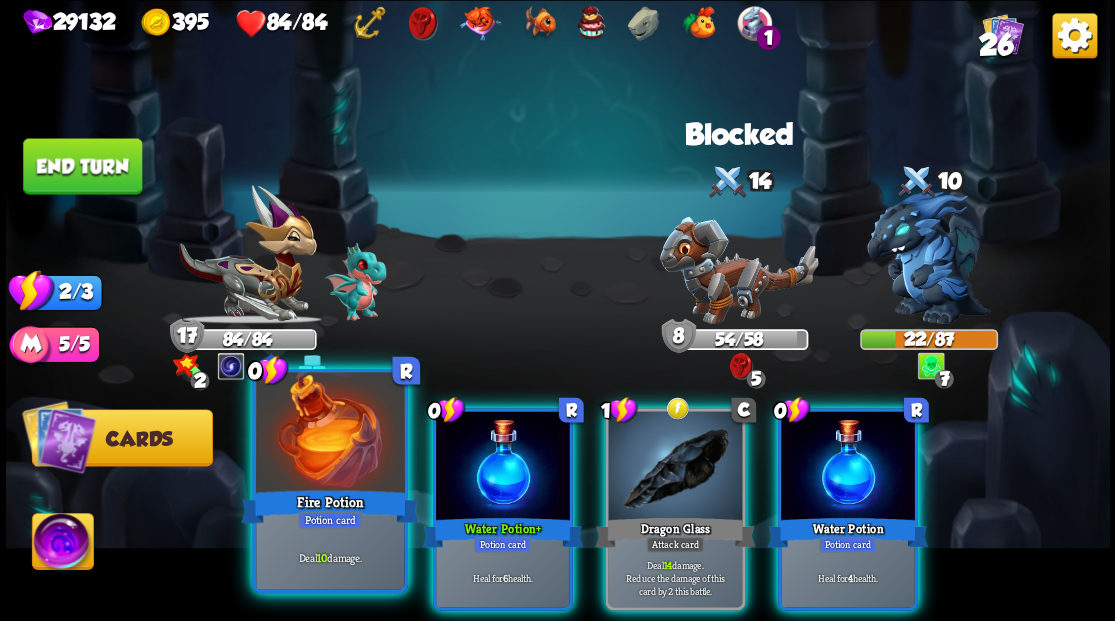 click at bounding box center [330, 434] 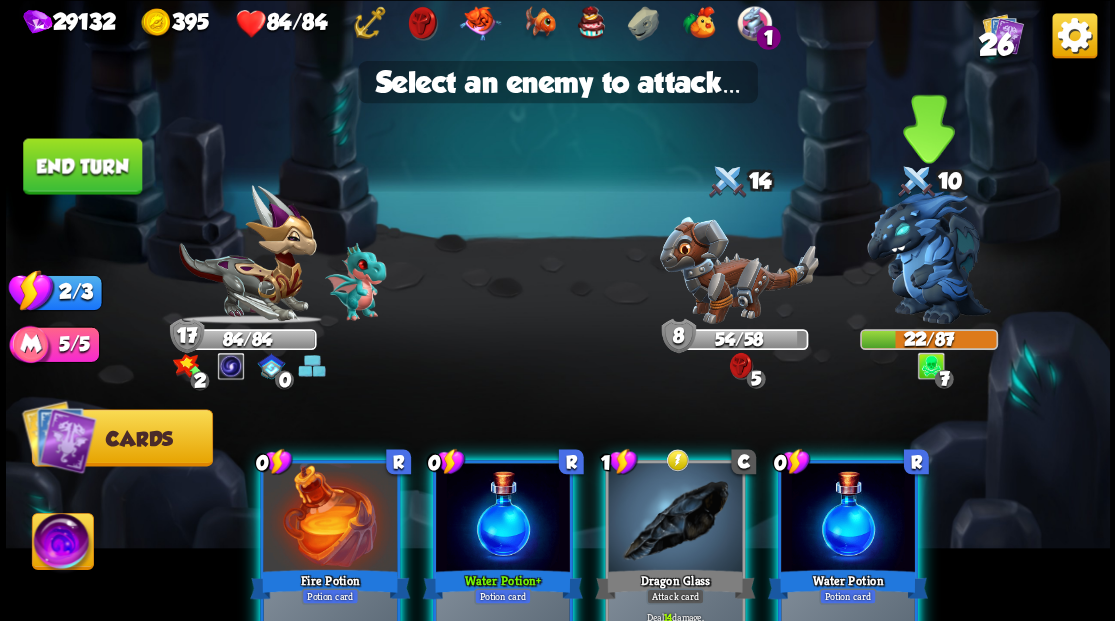 click at bounding box center [929, 257] 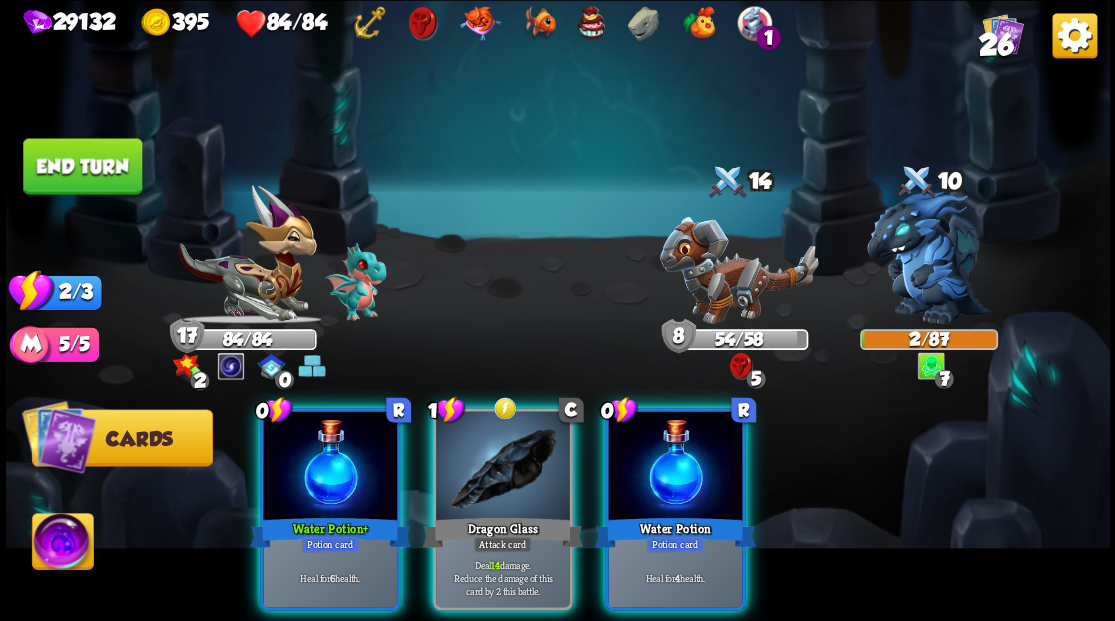 click at bounding box center (738, 269) 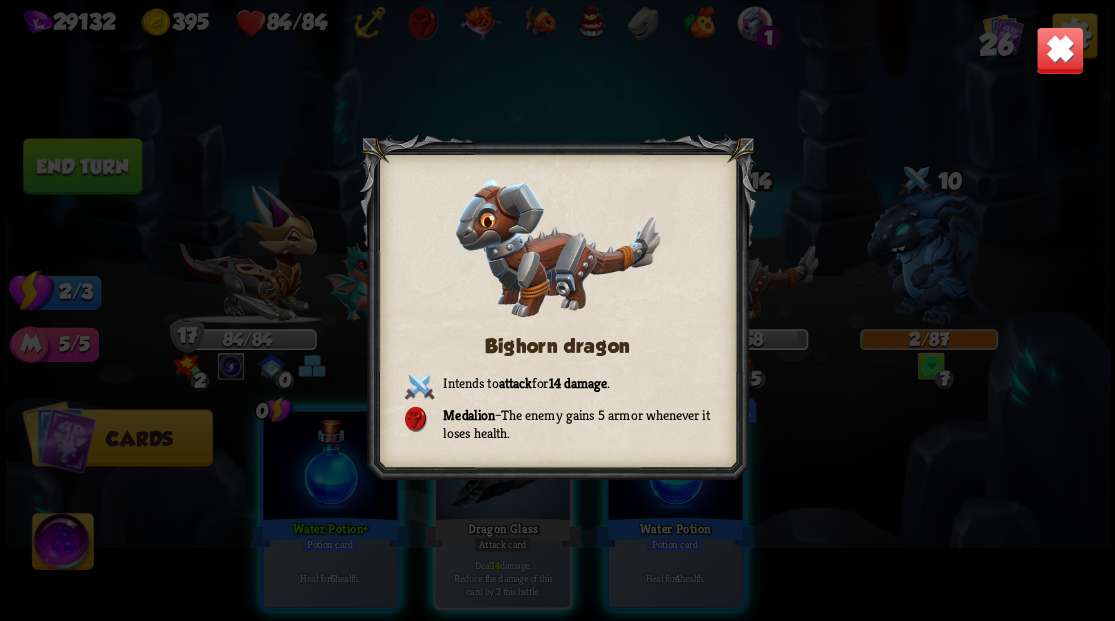 click at bounding box center [1059, 50] 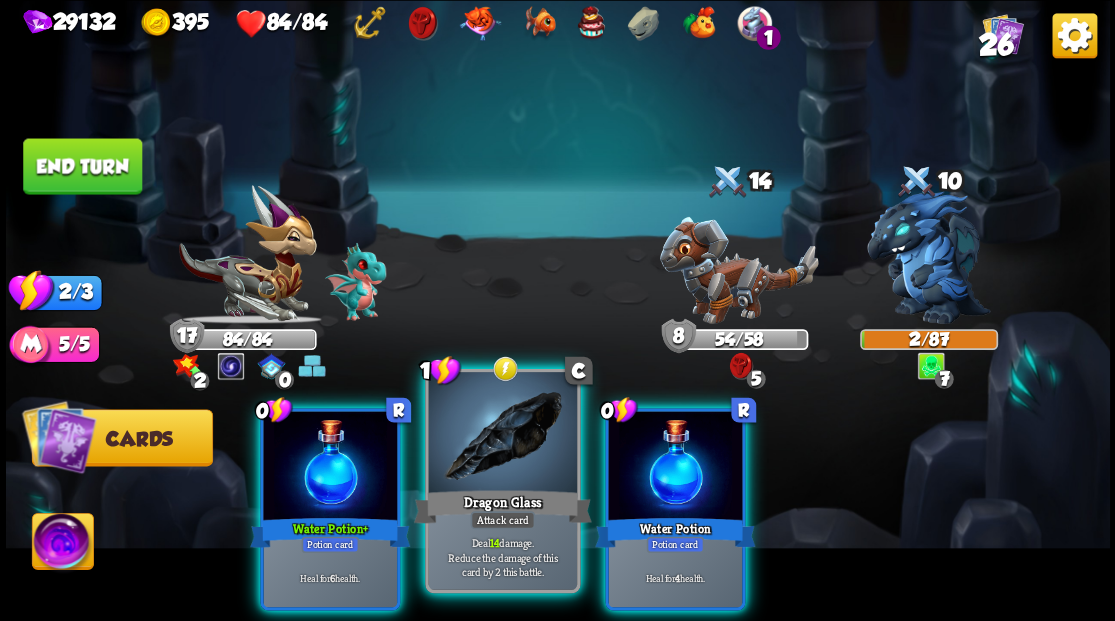 click on "[NAME]" at bounding box center (502, 506) 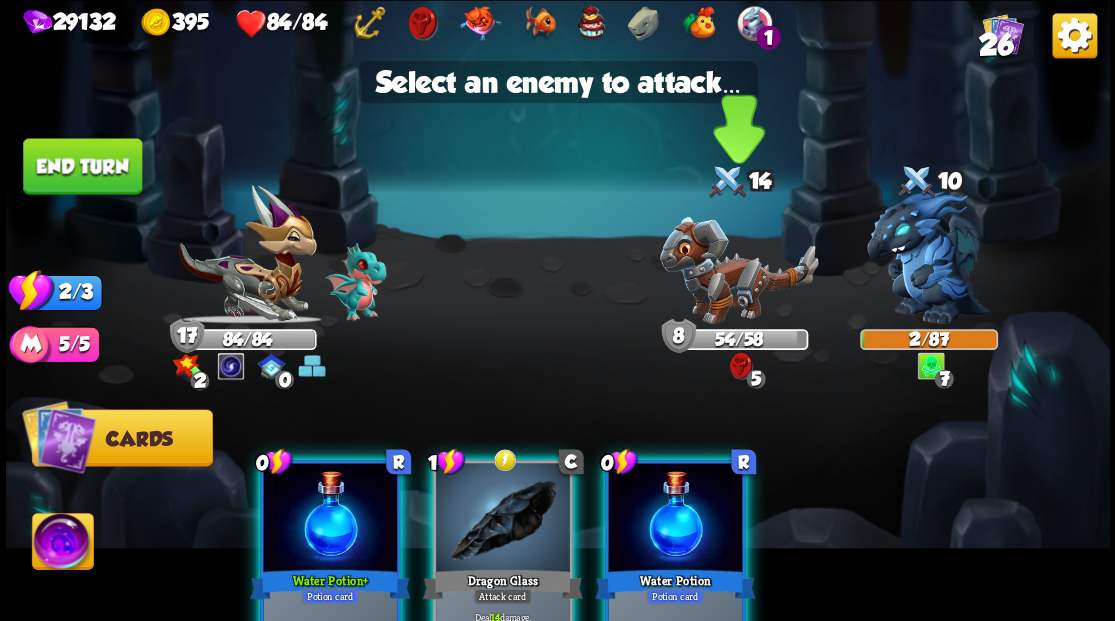 click at bounding box center [738, 269] 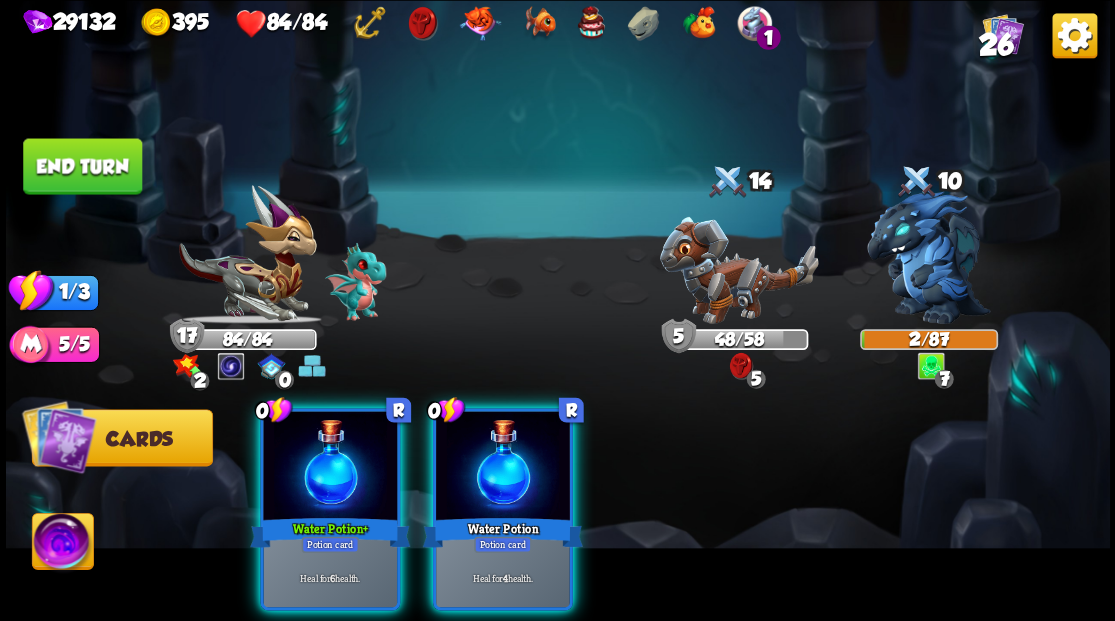 click at bounding box center (503, 467) 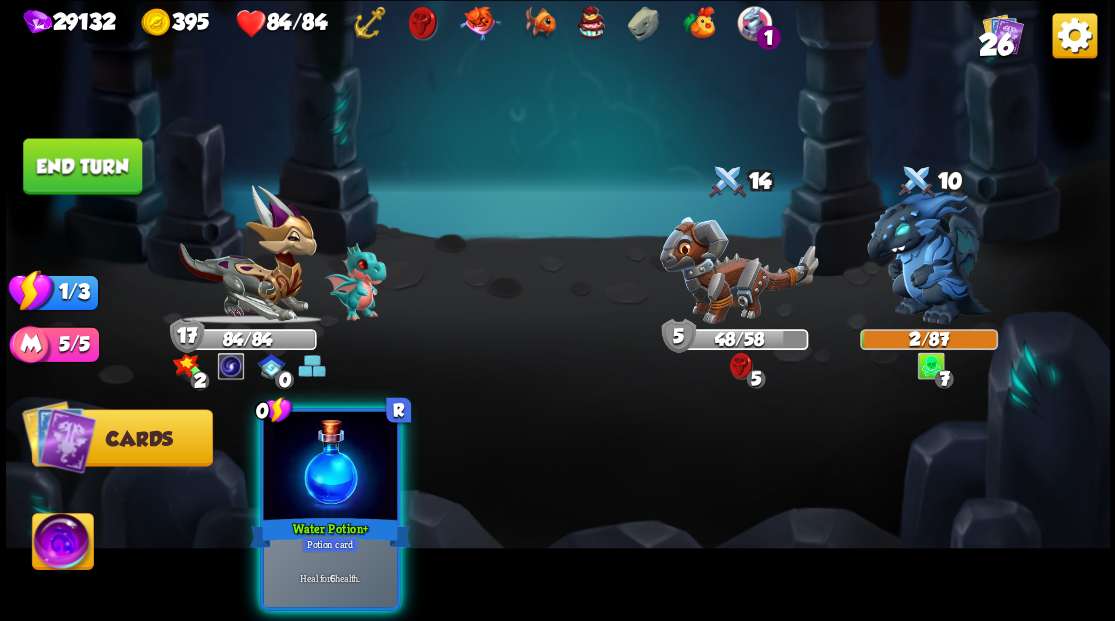 drag, startPoint x: 318, startPoint y: 469, endPoint x: 302, endPoint y: 456, distance: 20.615528 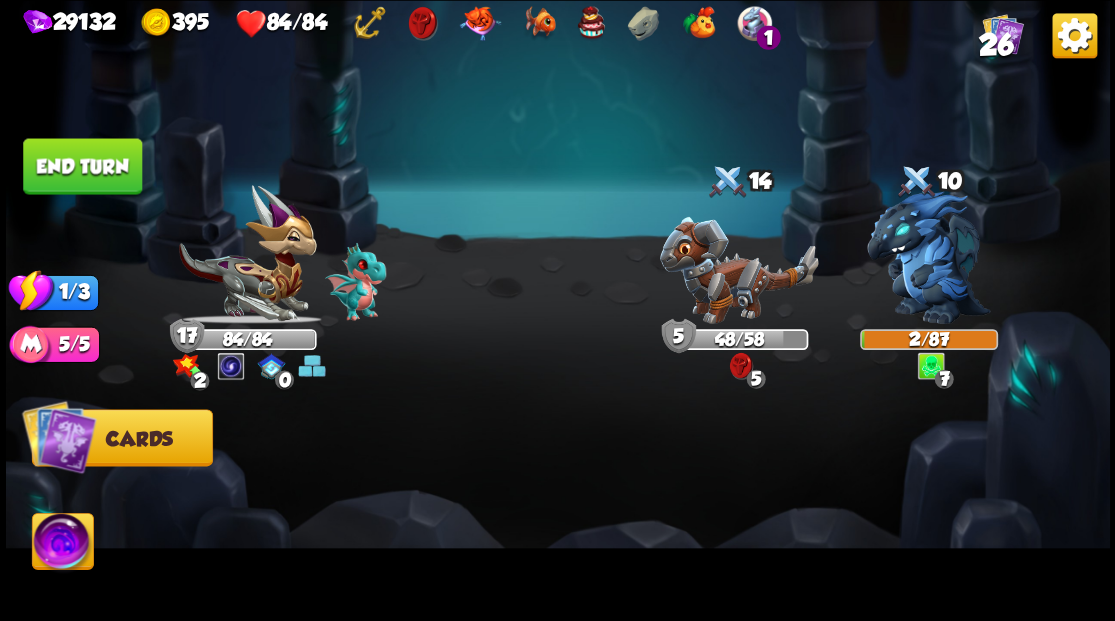 click on "End turn" at bounding box center [82, 166] 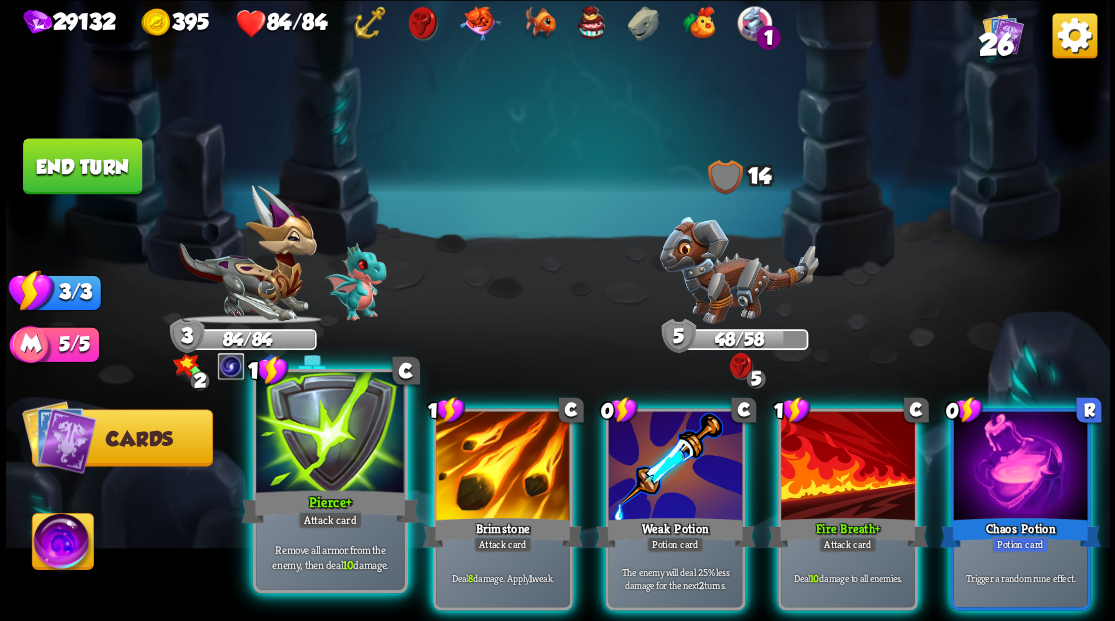 click at bounding box center [330, 434] 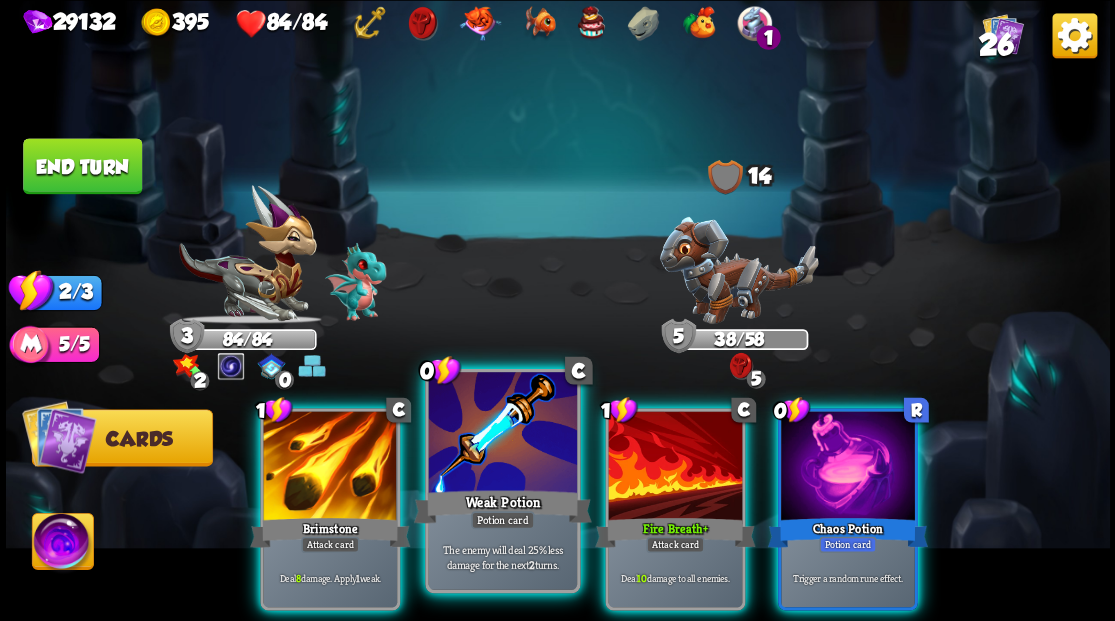 click at bounding box center [502, 434] 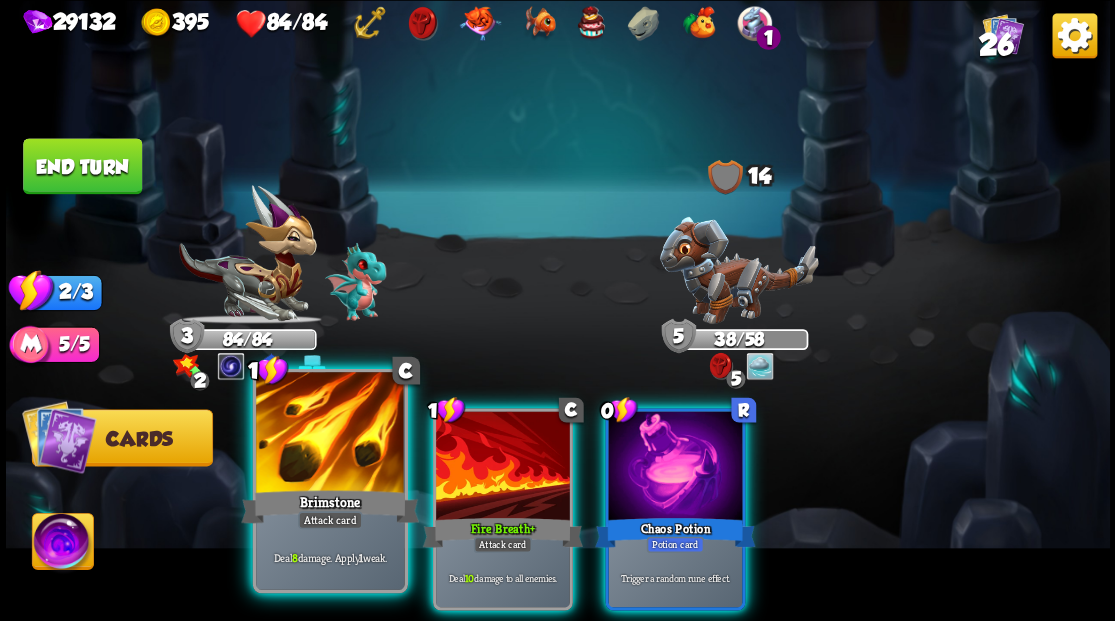 click at bounding box center [330, 434] 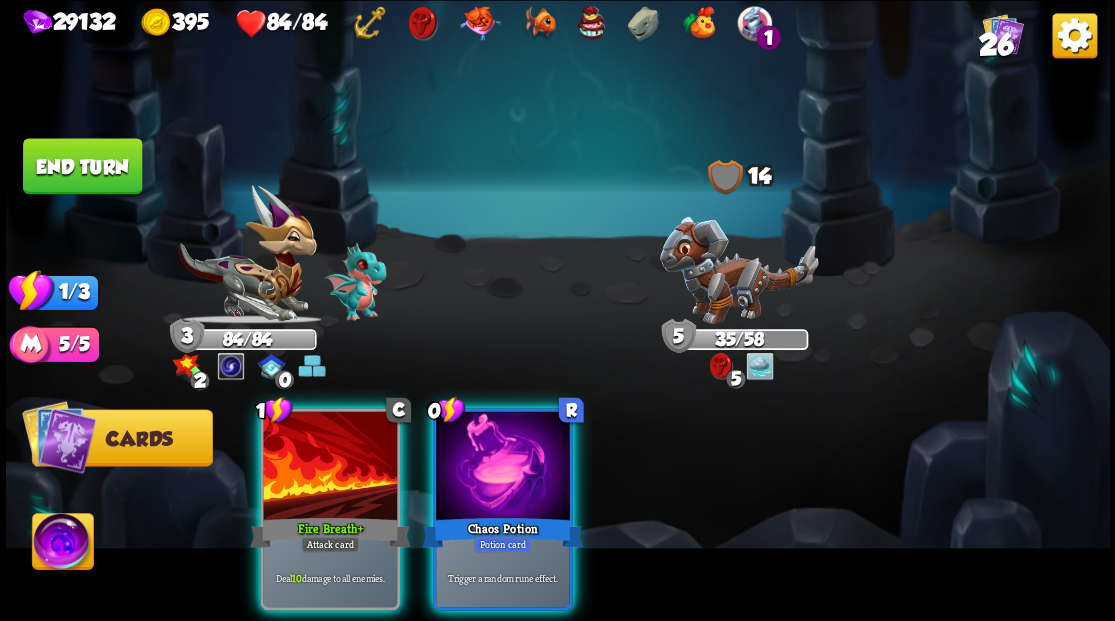 click at bounding box center (738, 269) 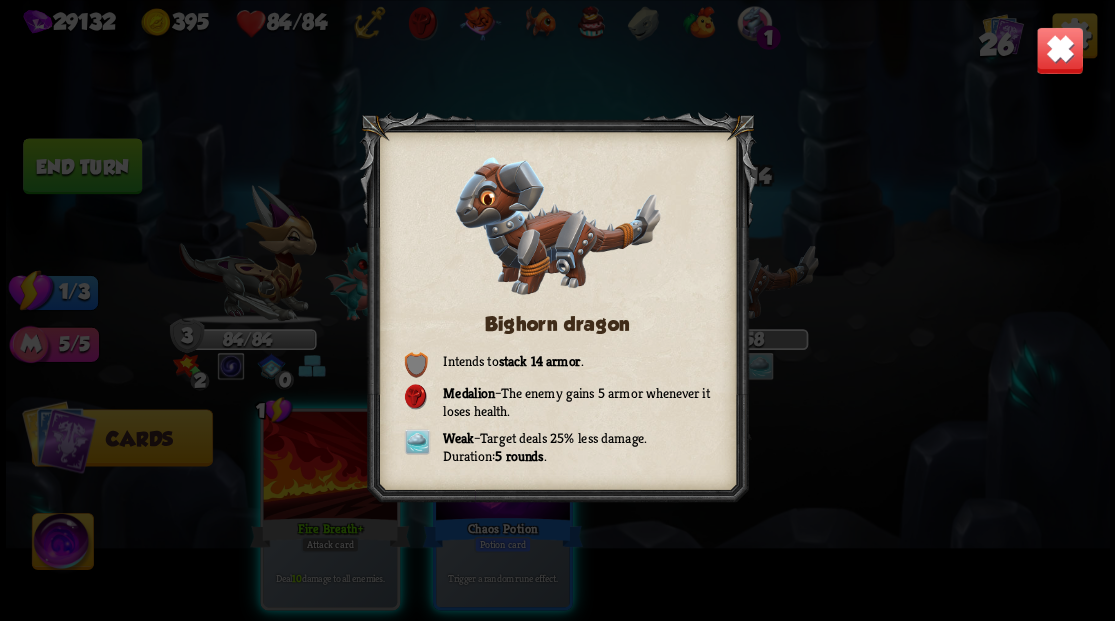 click at bounding box center (1059, 50) 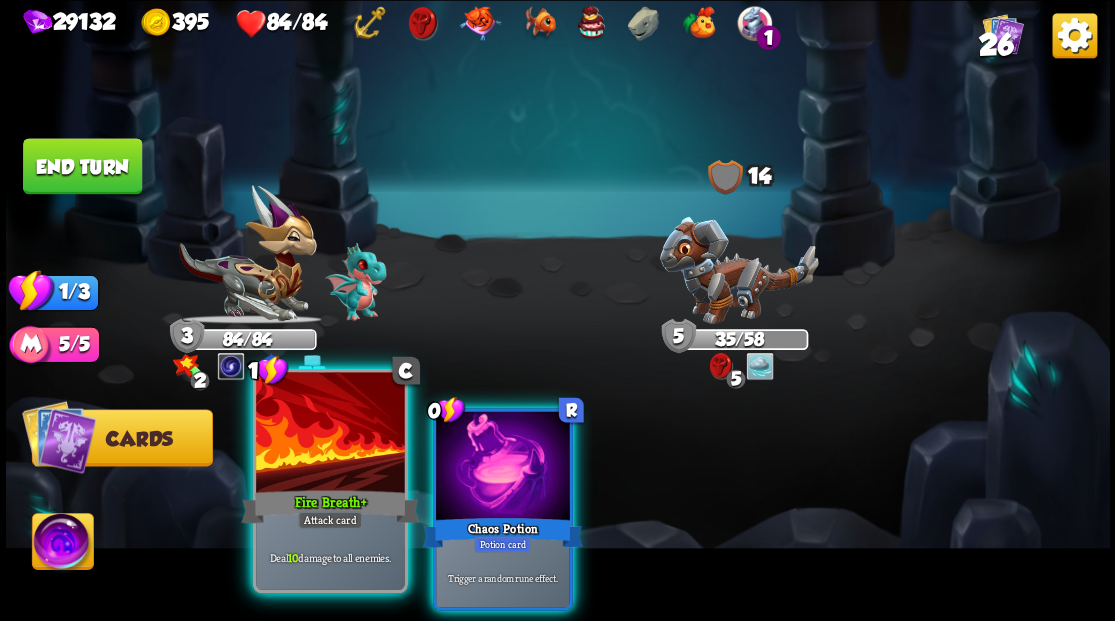click at bounding box center (330, 434) 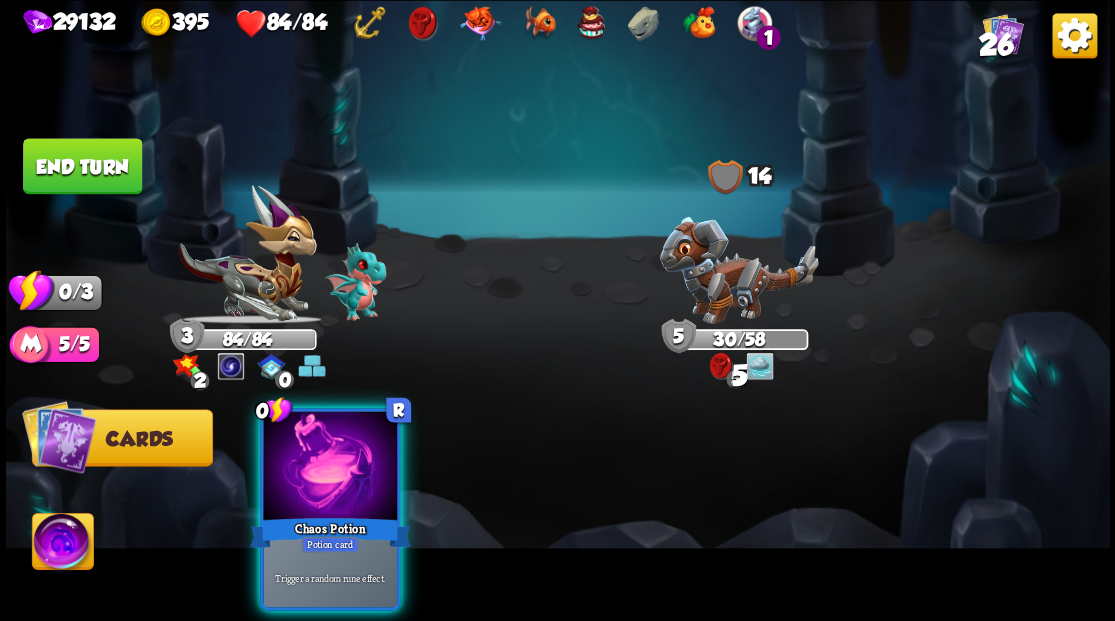 click at bounding box center (330, 467) 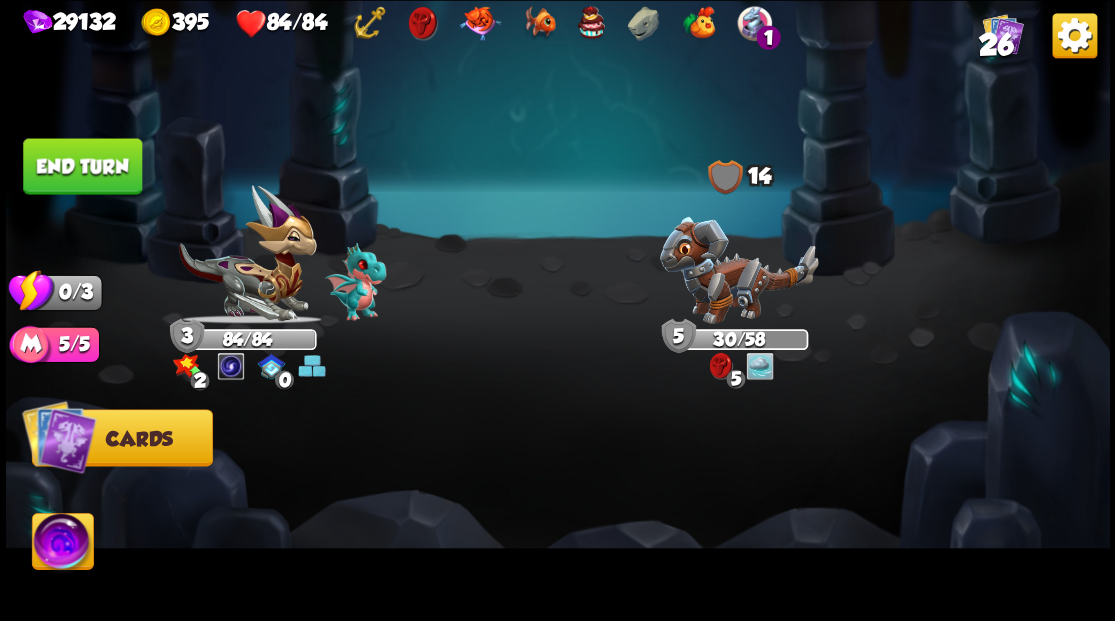 click on "End turn" at bounding box center [82, 166] 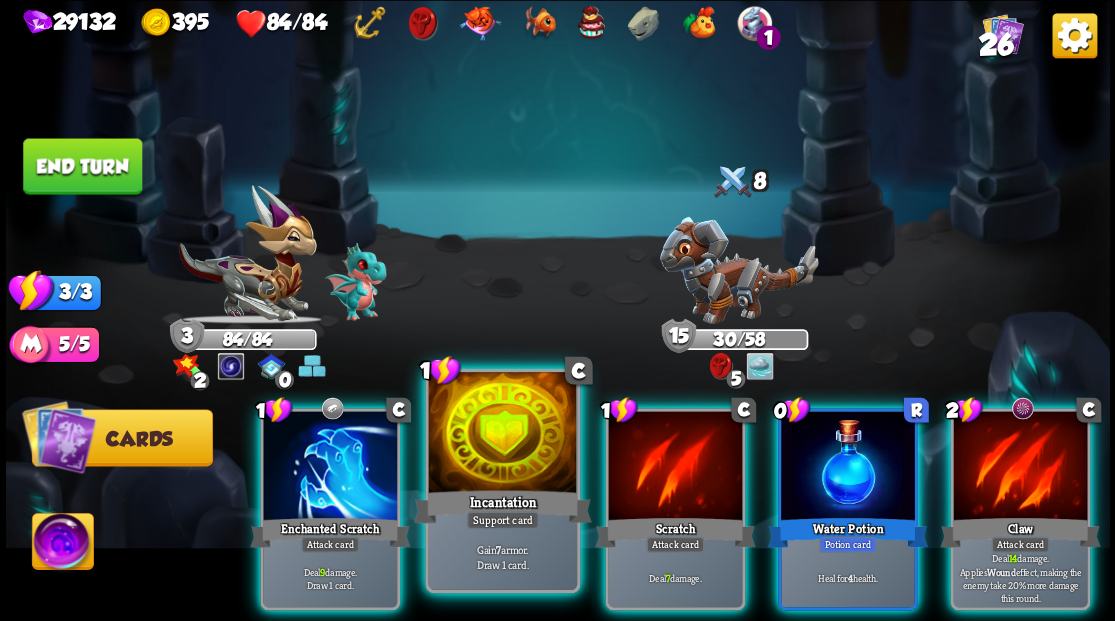 click at bounding box center (502, 434) 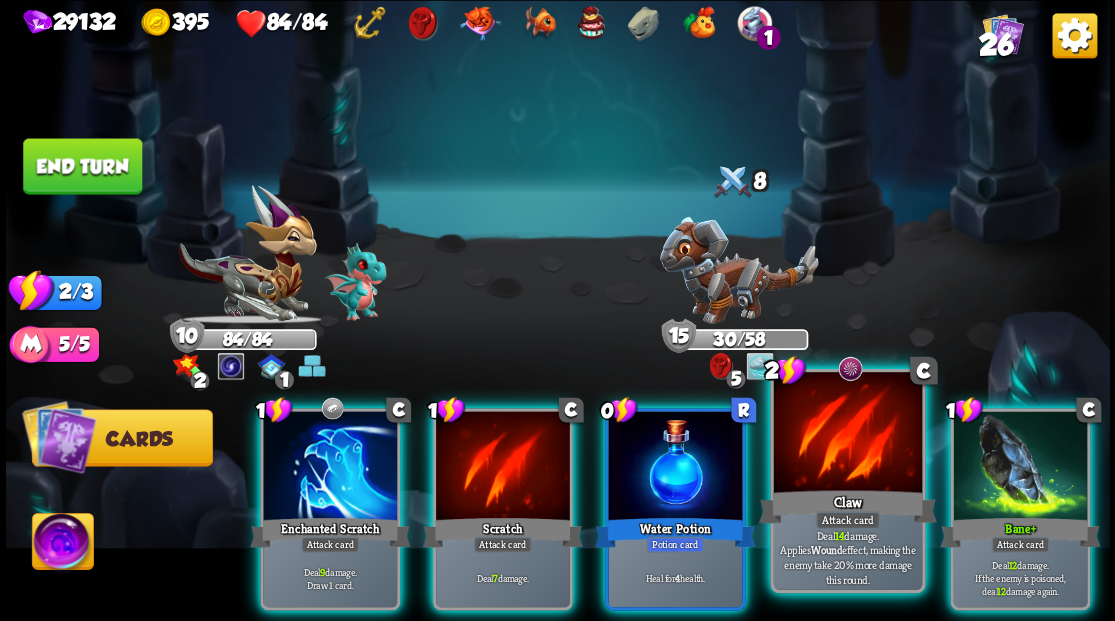 click at bounding box center (847, 434) 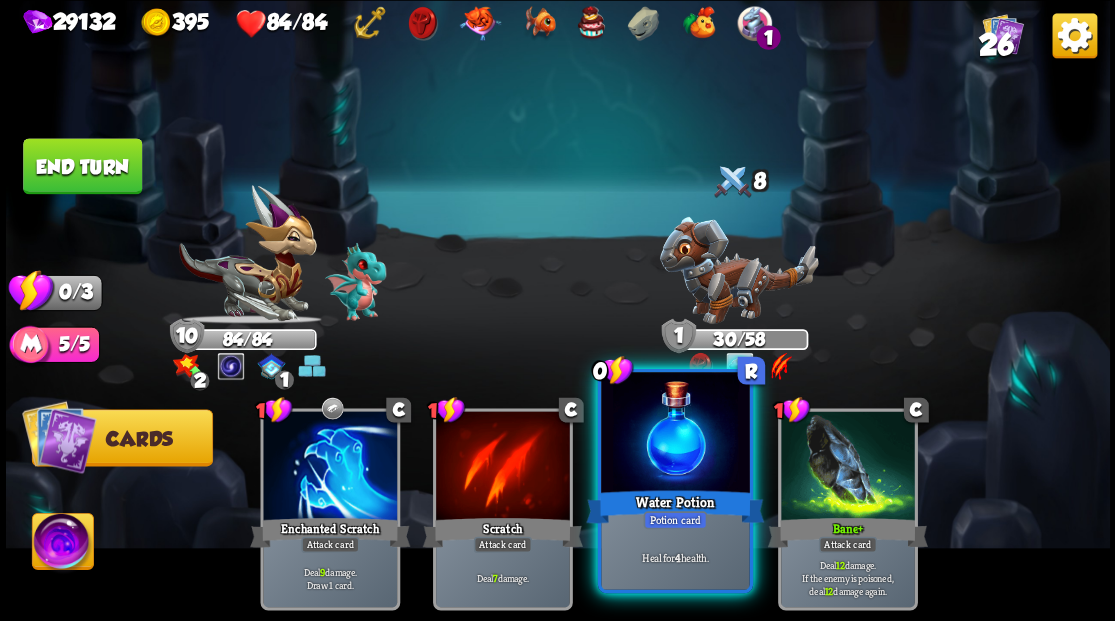click on "[NAME]" at bounding box center [675, 506] 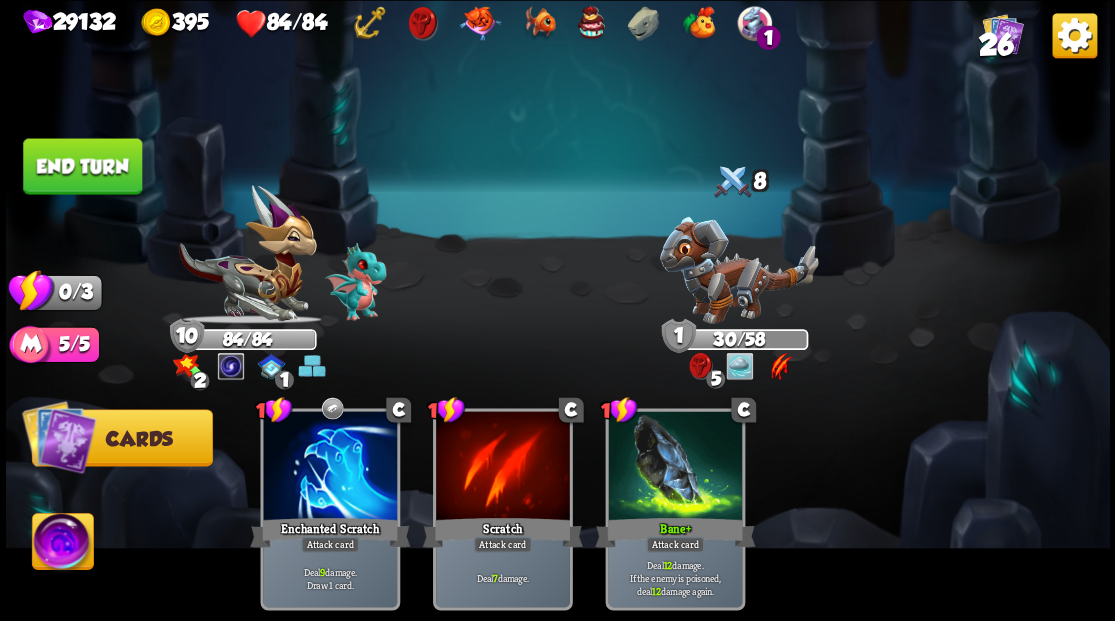 click on "End turn" at bounding box center (82, 166) 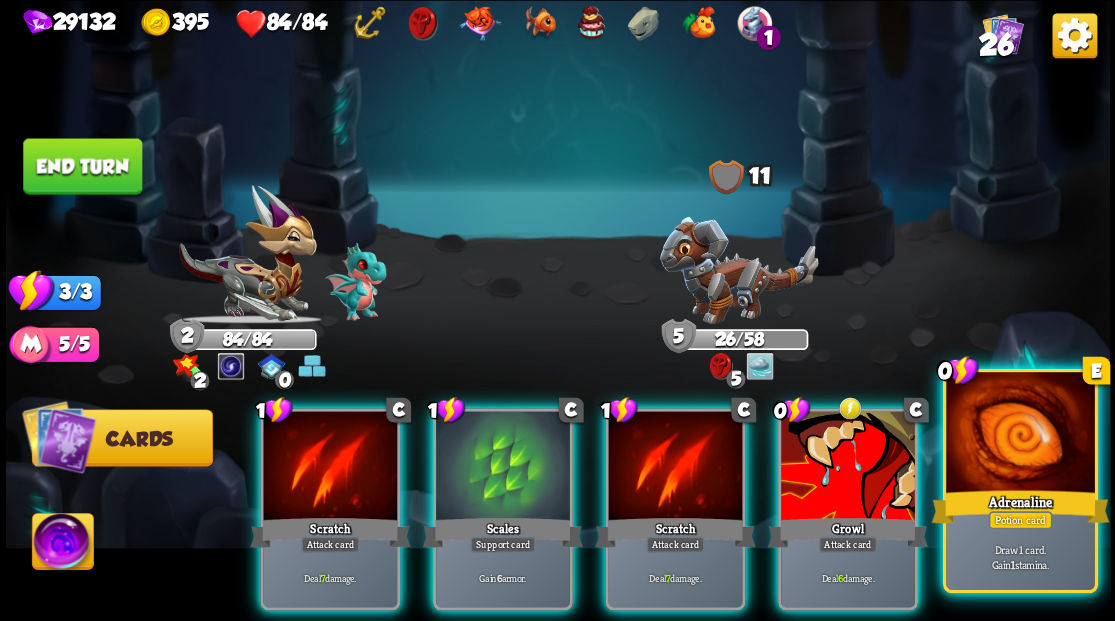 click at bounding box center [1020, 434] 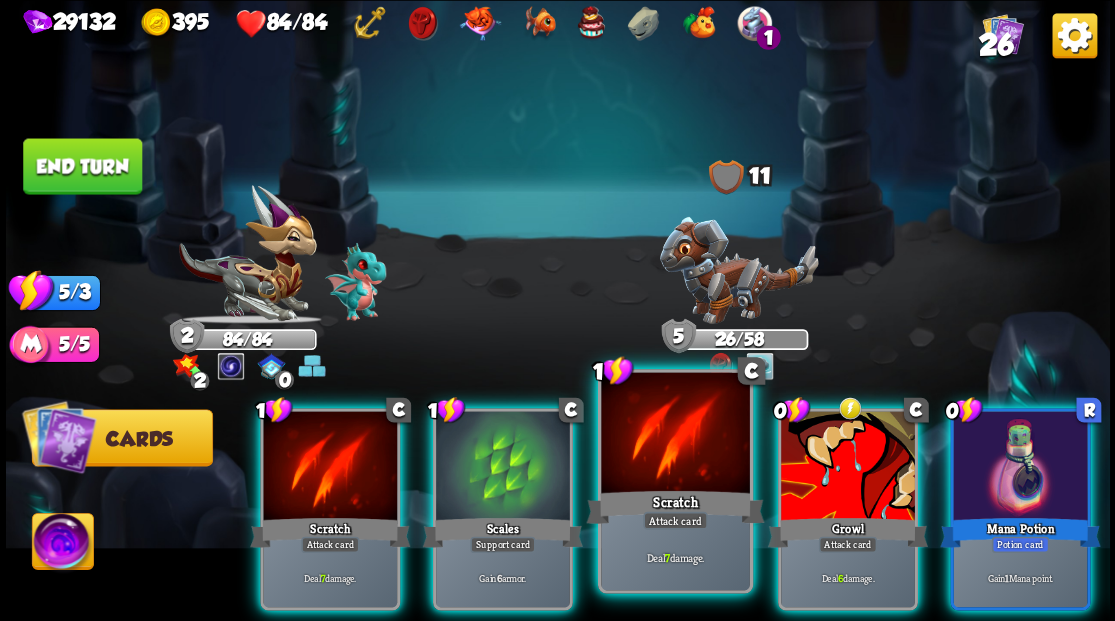 click at bounding box center [675, 434] 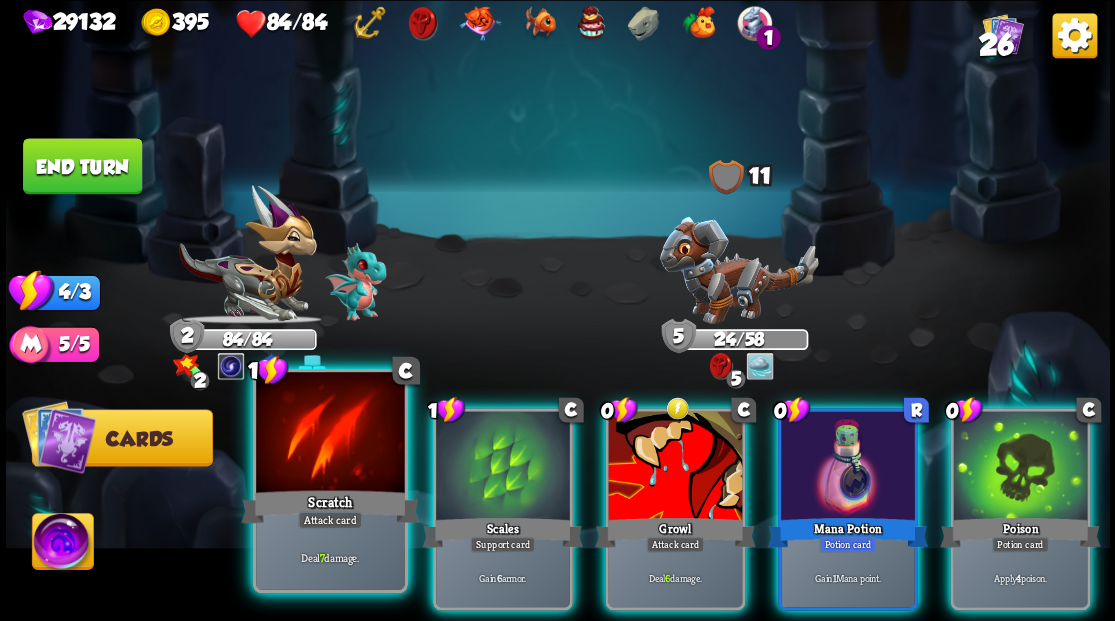 click at bounding box center (330, 434) 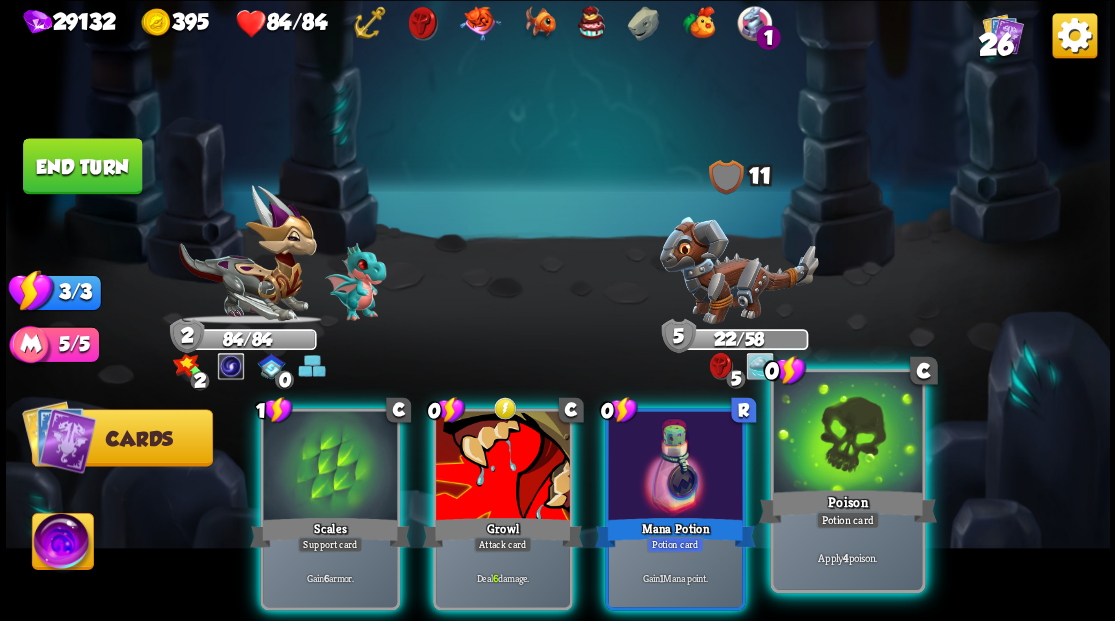 click at bounding box center [847, 434] 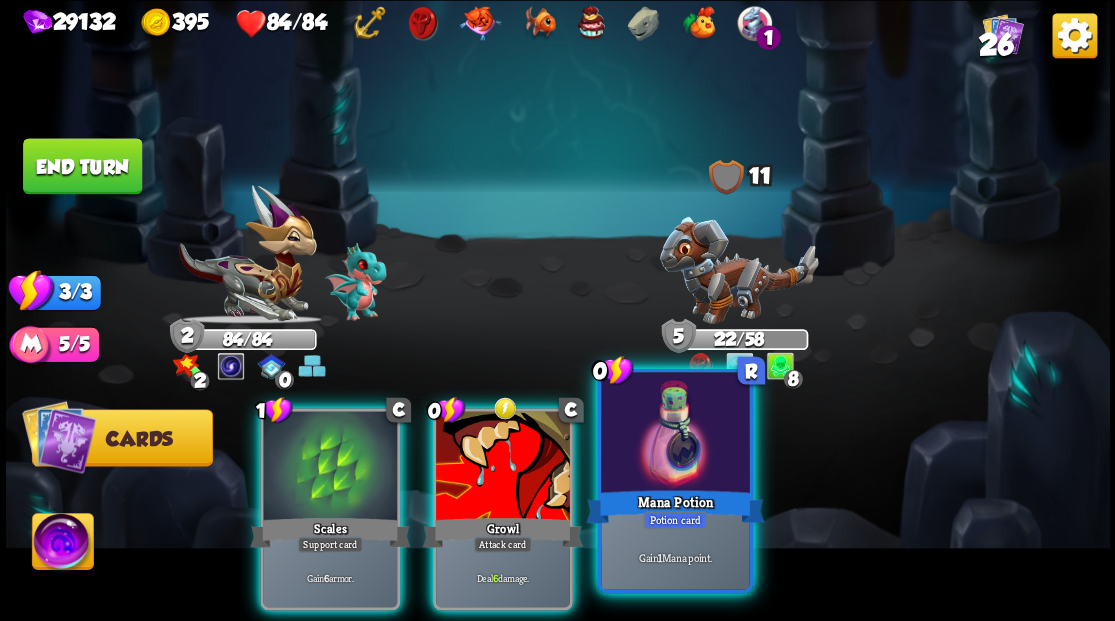 click at bounding box center [675, 434] 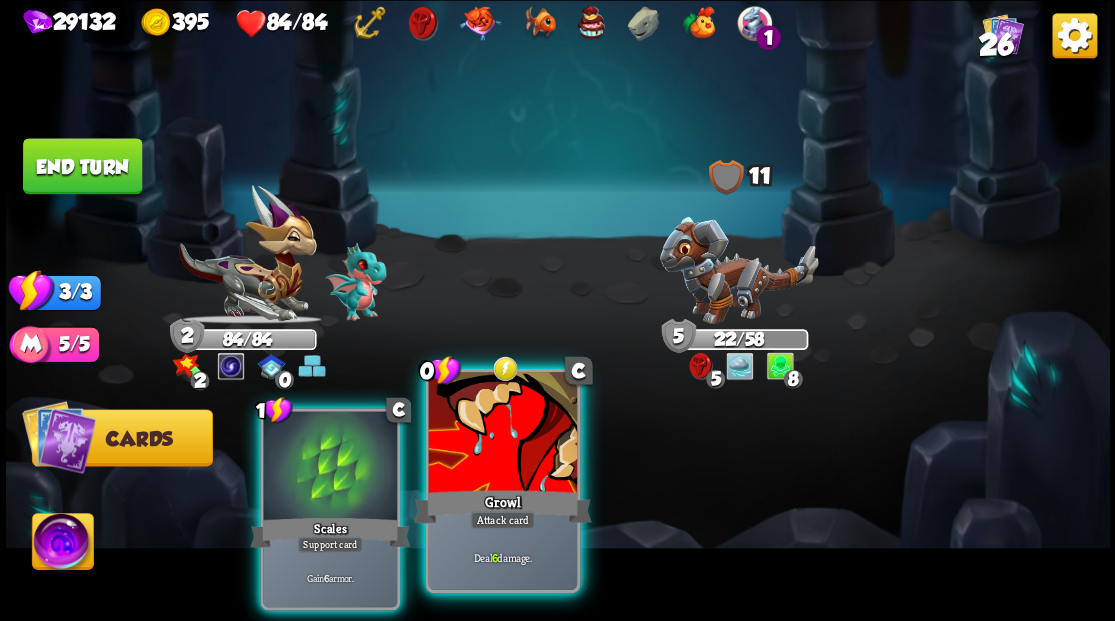 click at bounding box center (502, 434) 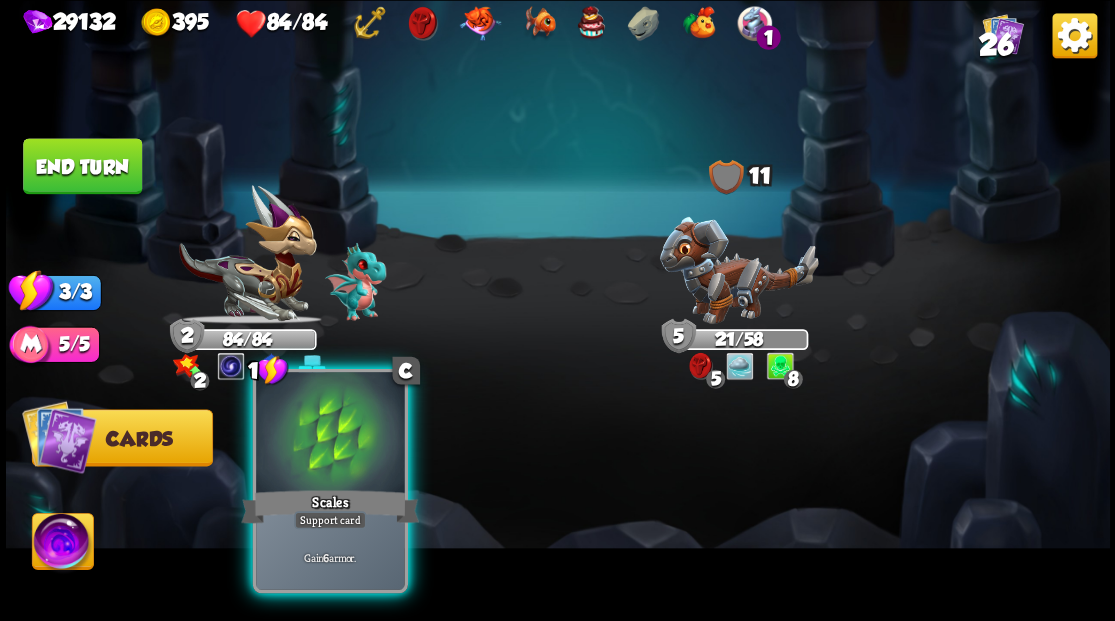 click at bounding box center (330, 434) 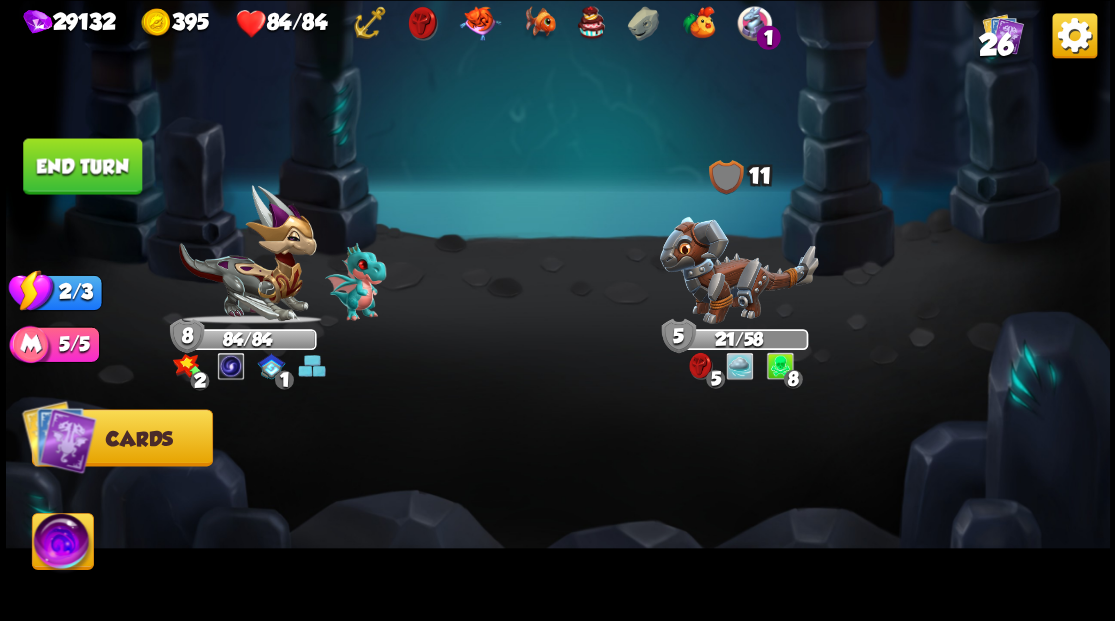 click on "End turn" at bounding box center [82, 166] 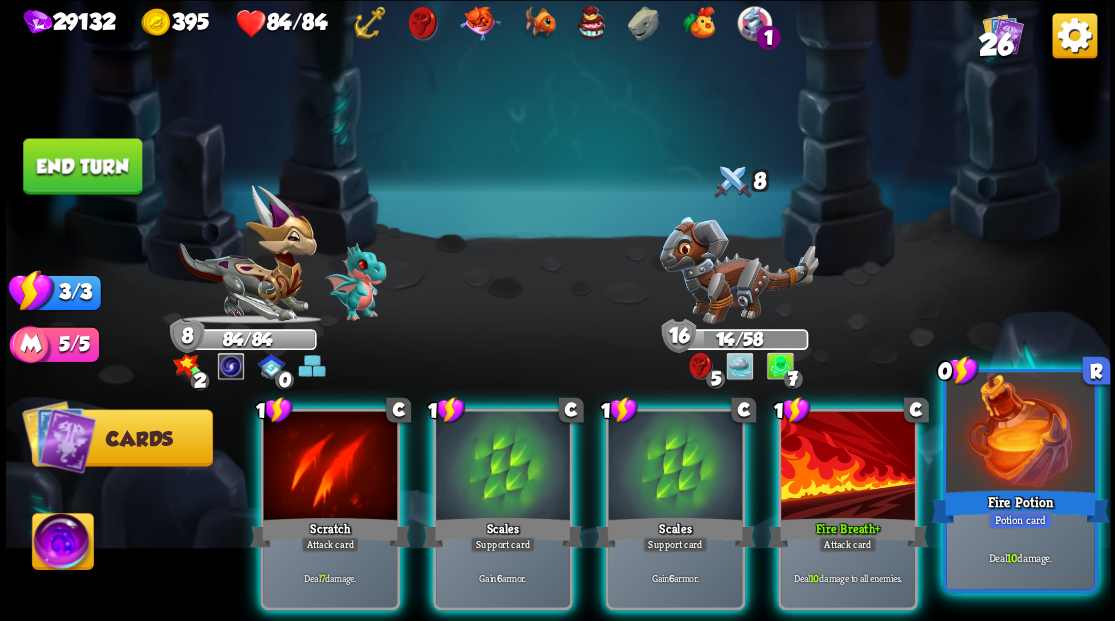 click at bounding box center [1020, 434] 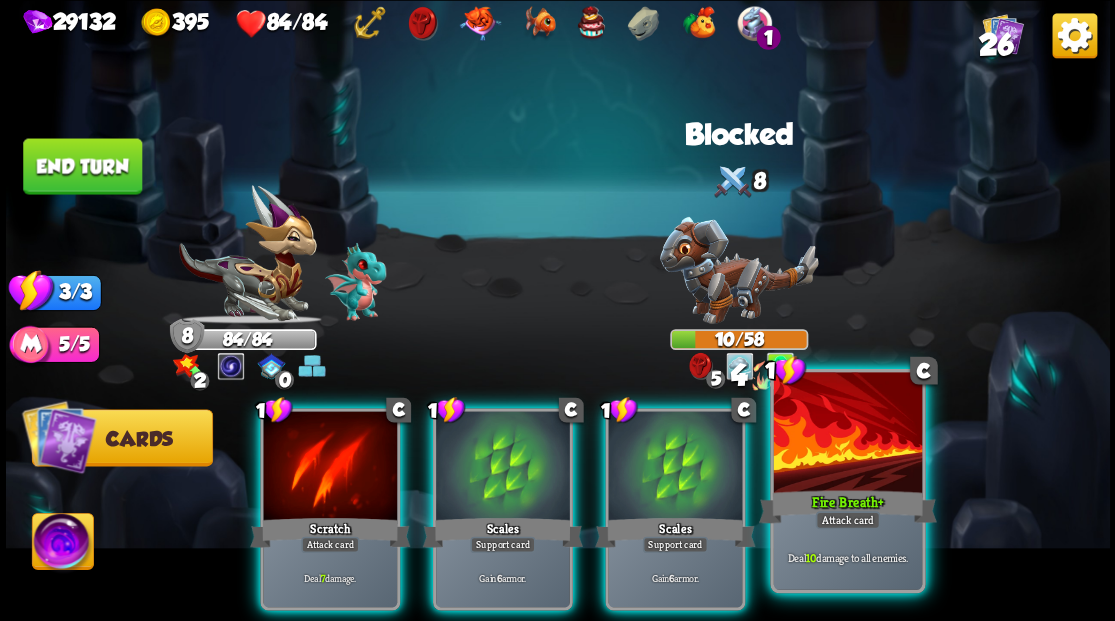 click at bounding box center [847, 434] 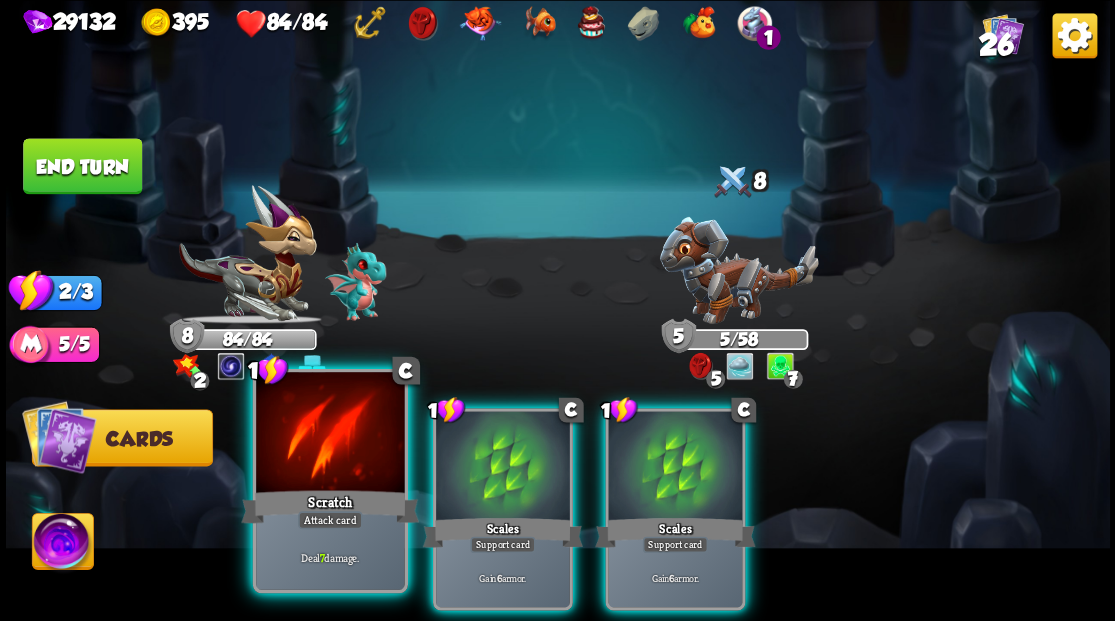 click at bounding box center (330, 434) 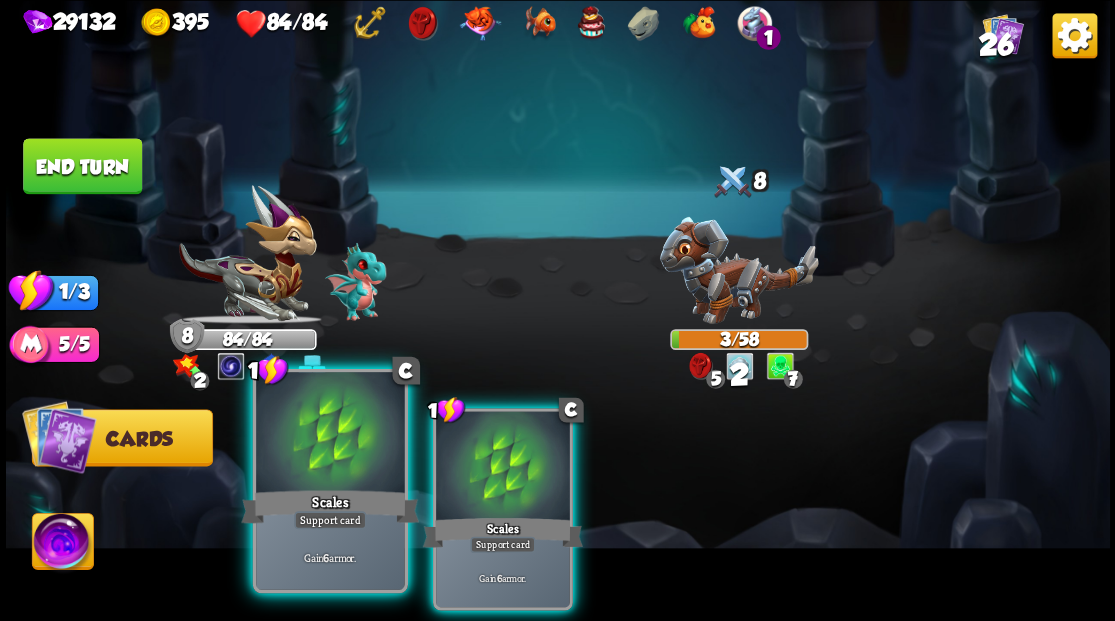 click at bounding box center (330, 434) 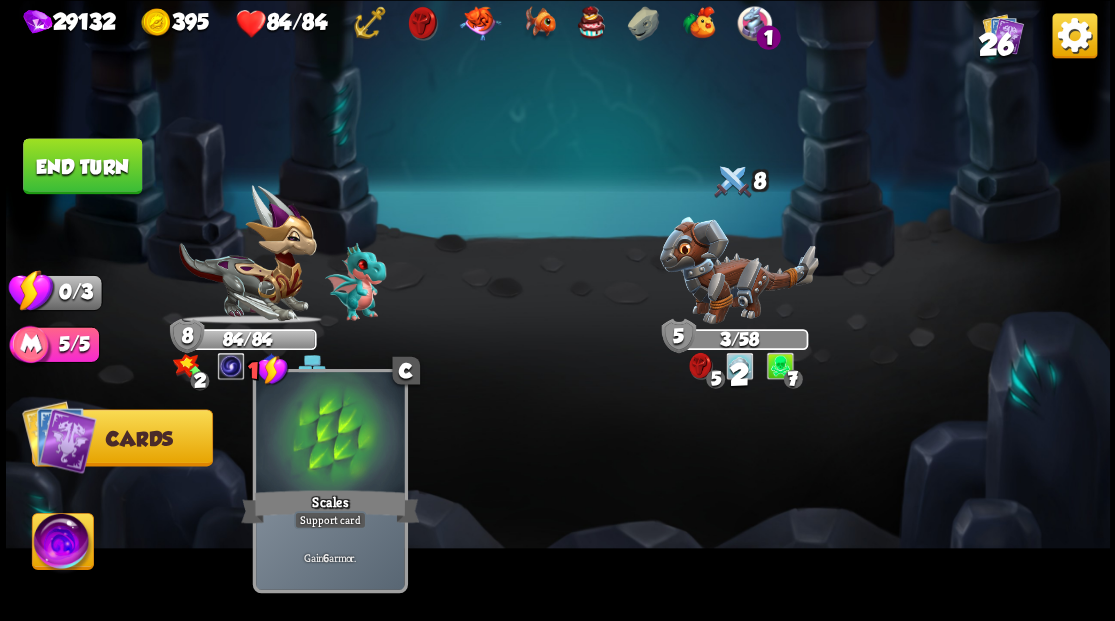 click at bounding box center (330, 434) 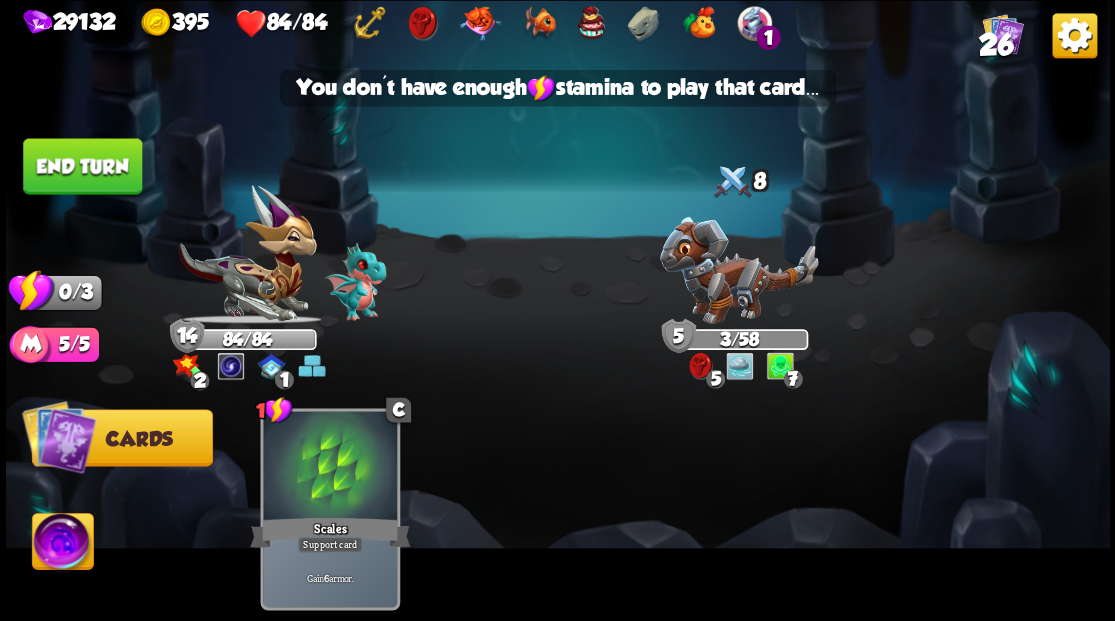 click on "End turn" at bounding box center (82, 166) 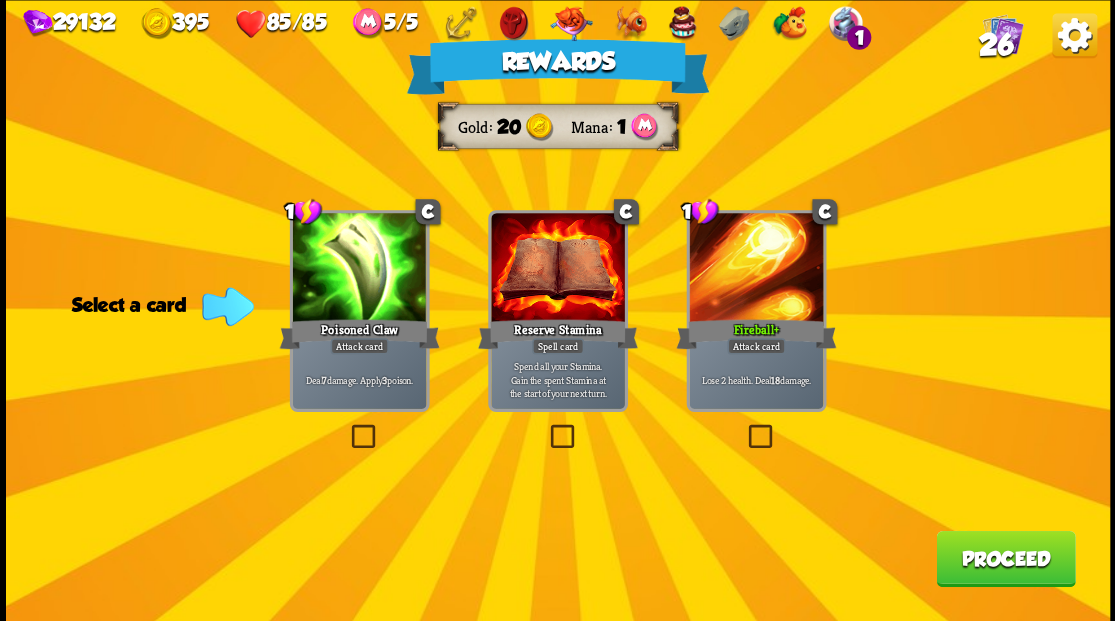 click on "Proceed" at bounding box center [1005, 558] 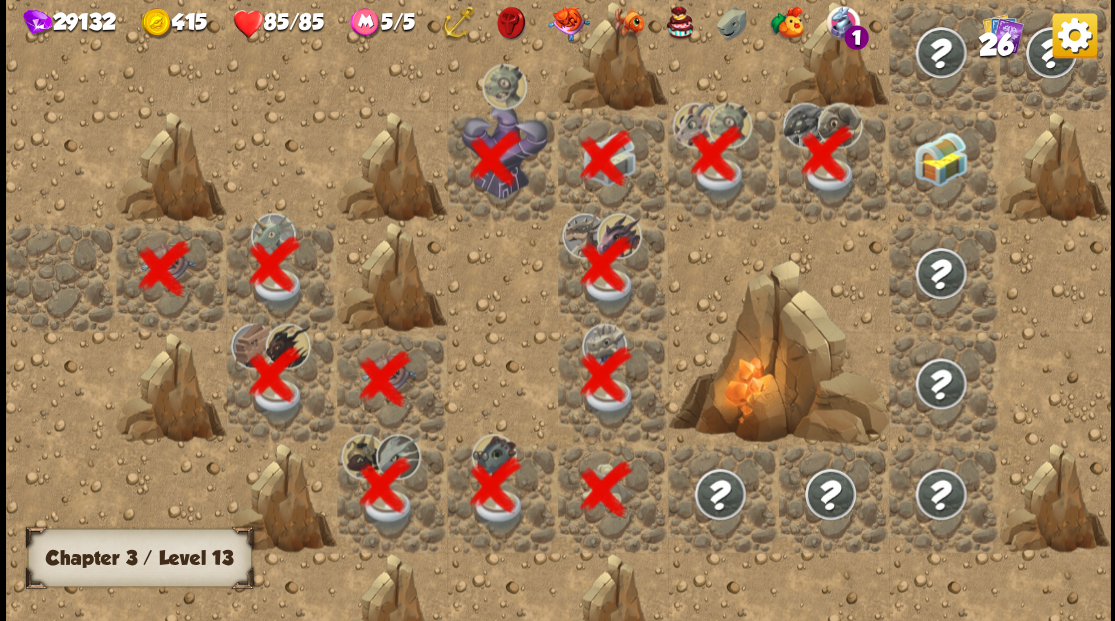 scroll, scrollTop: 0, scrollLeft: 384, axis: horizontal 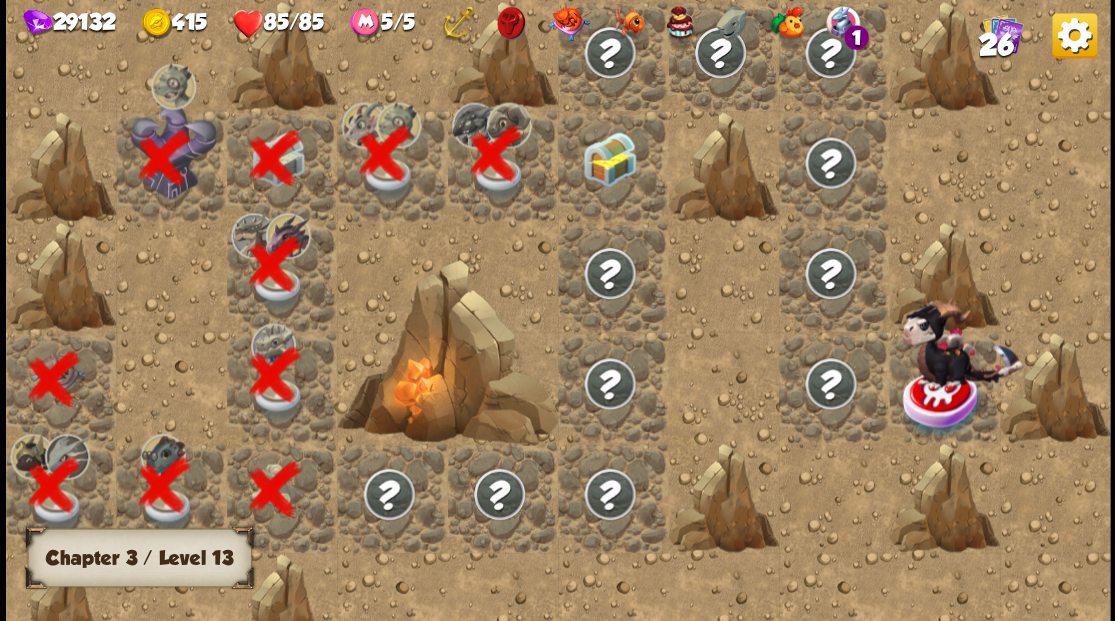 click at bounding box center [609, 158] 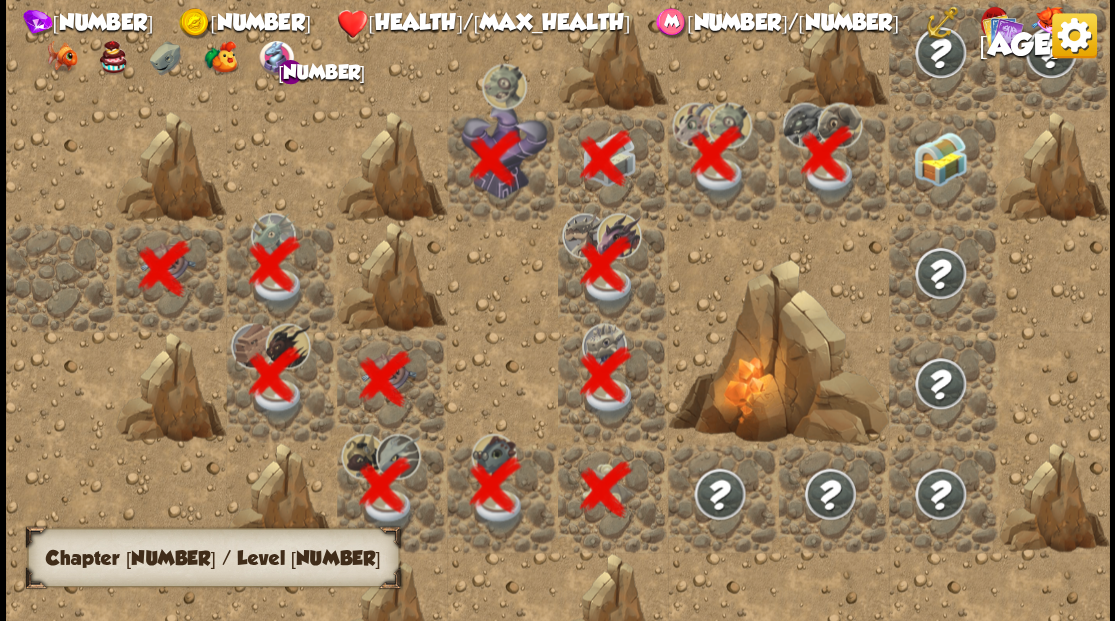 scroll, scrollTop: 0, scrollLeft: 0, axis: both 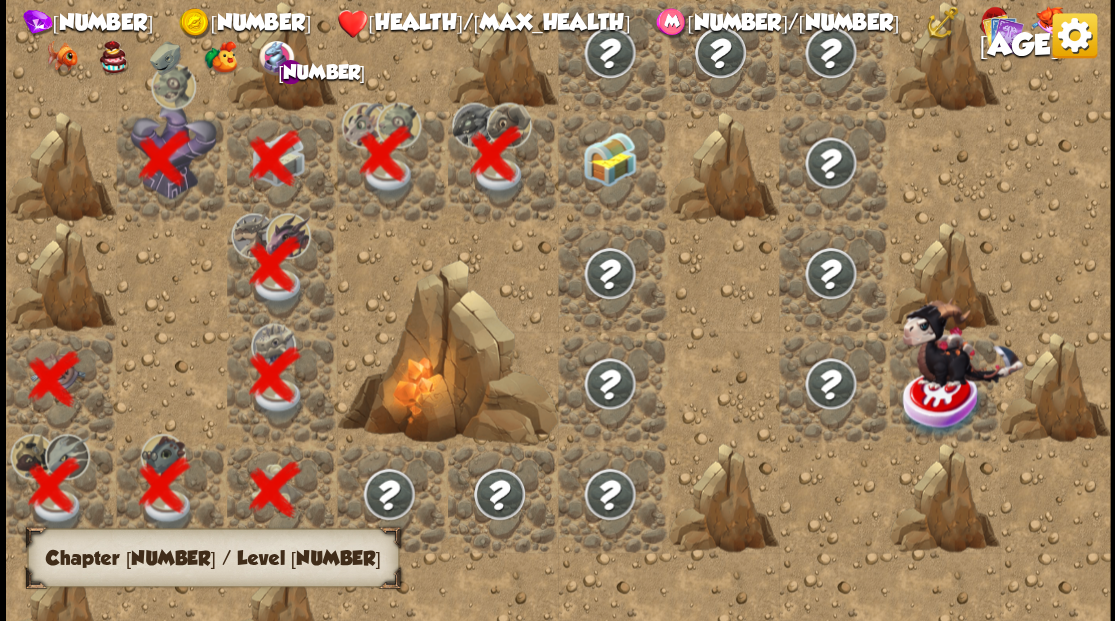 click at bounding box center (609, 158) 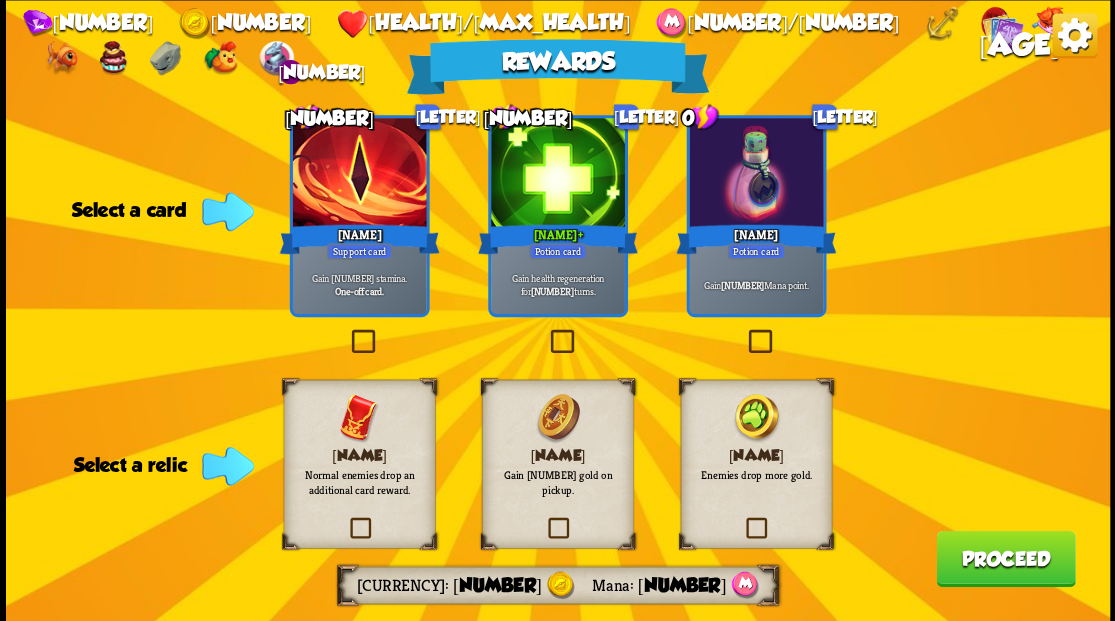 click at bounding box center [544, 520] 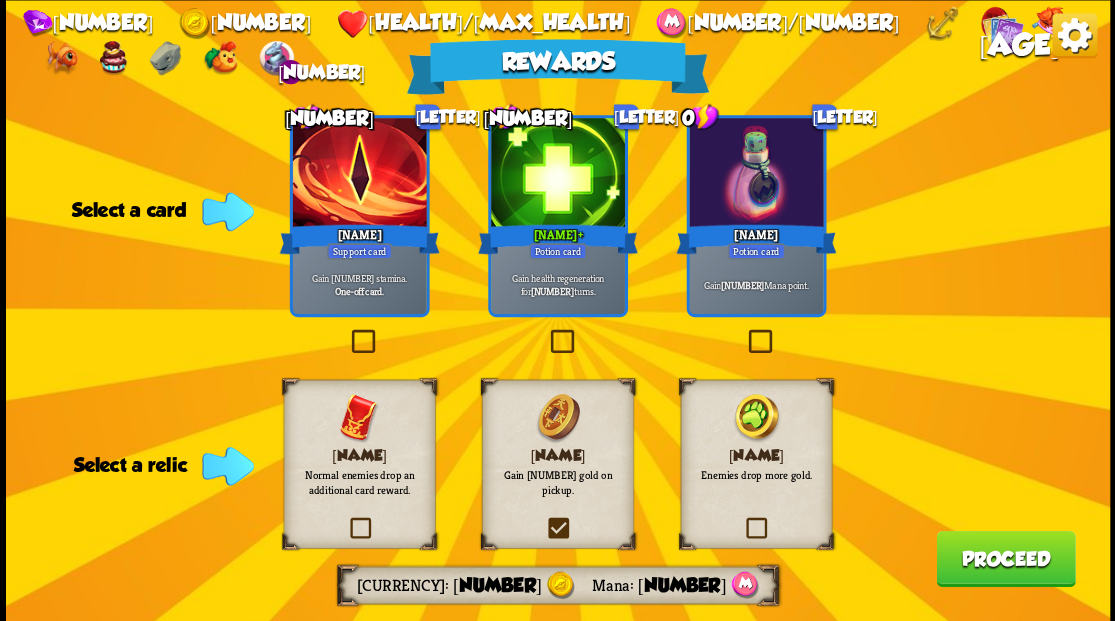 click at bounding box center (0, 0) 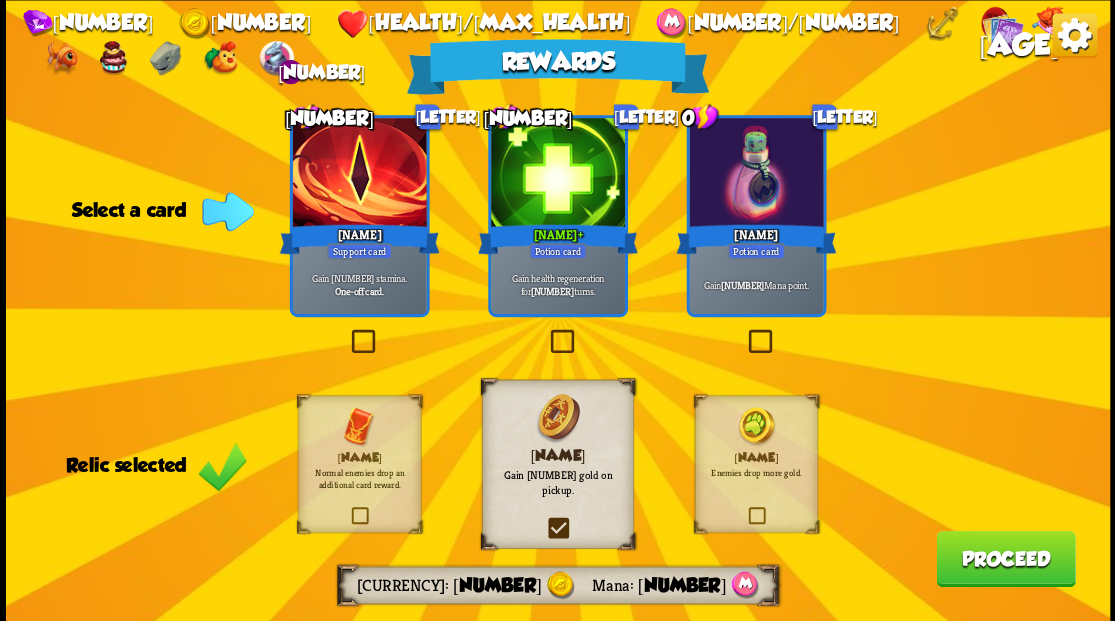 click on "Proceed" at bounding box center (1005, 558) 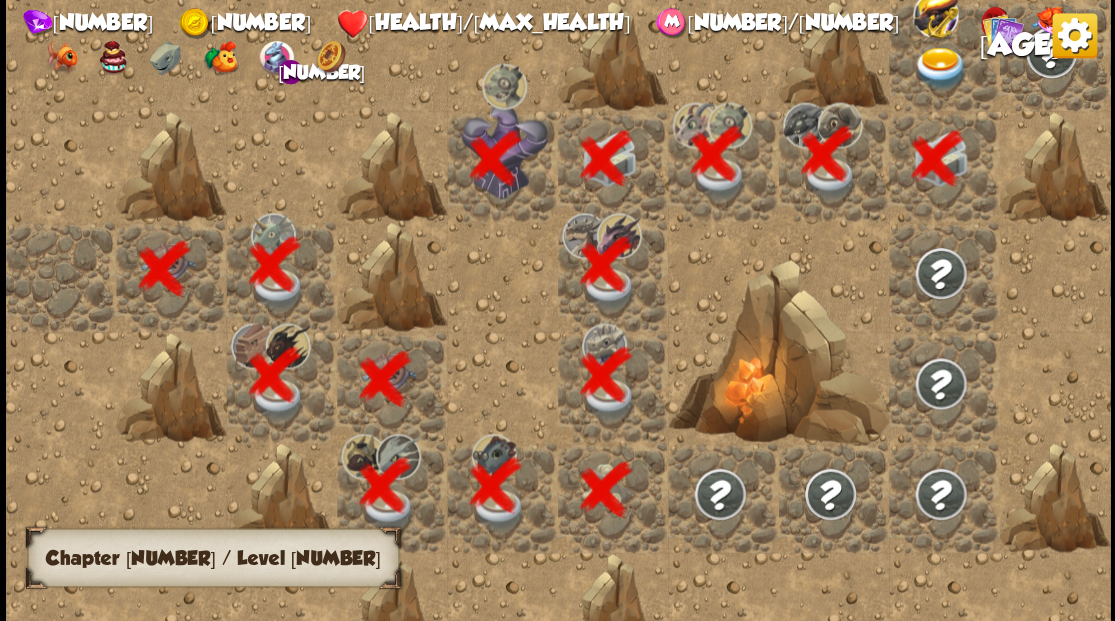 scroll, scrollTop: 0, scrollLeft: 384, axis: horizontal 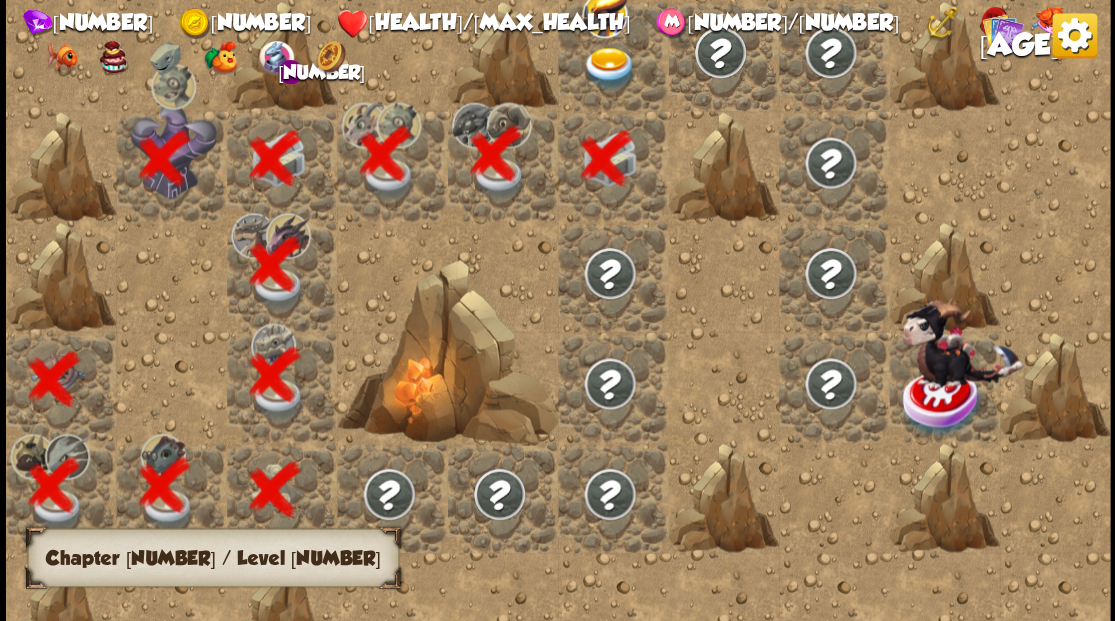click at bounding box center (609, 68) 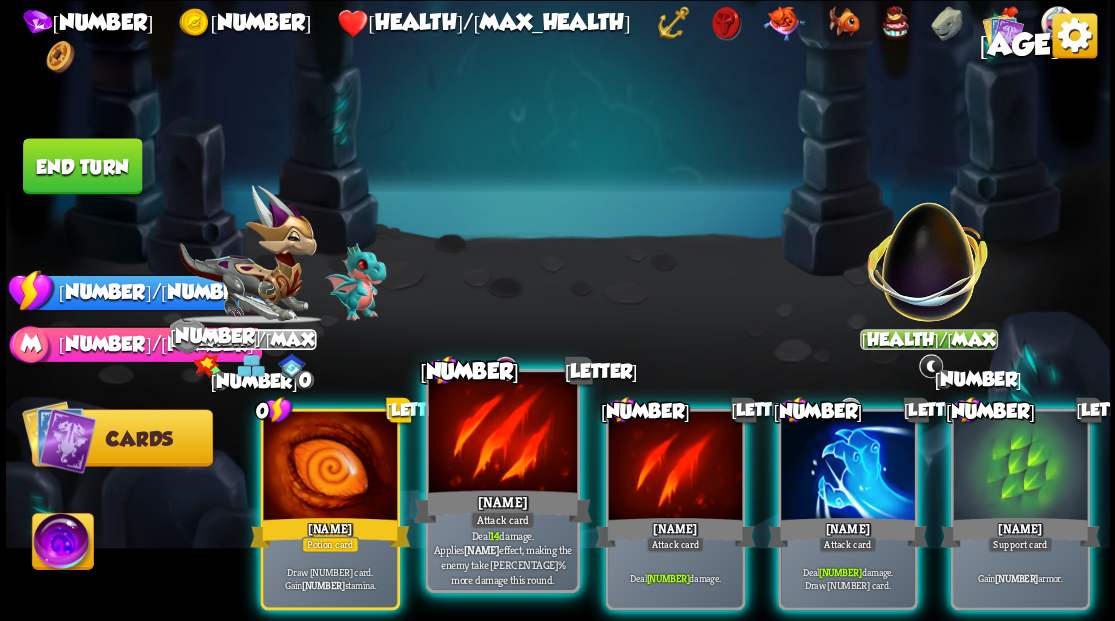 click at bounding box center (502, 434) 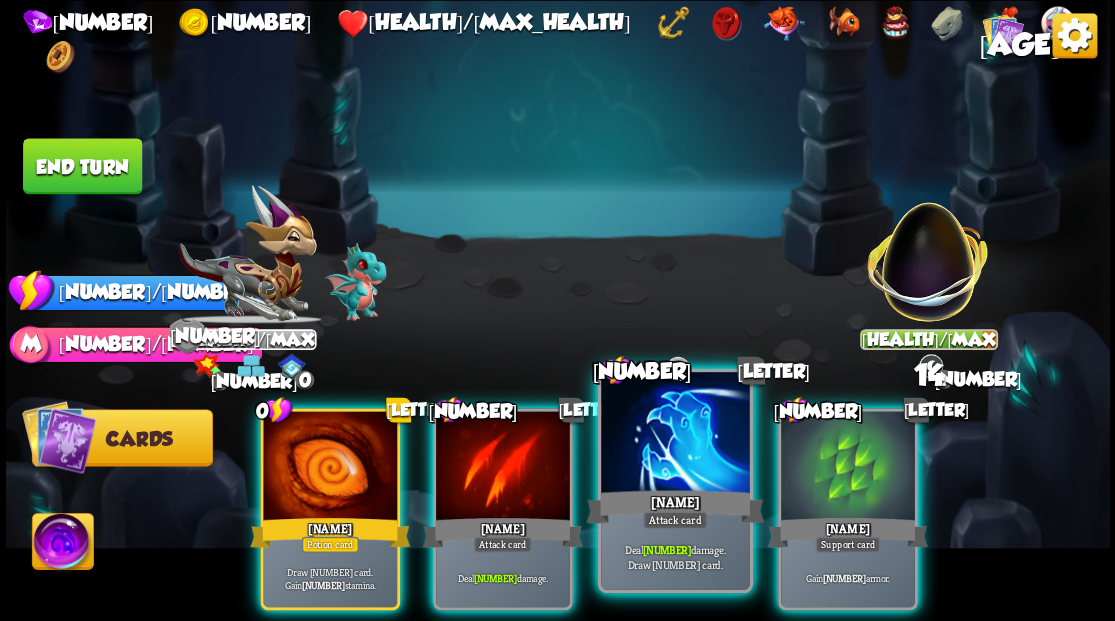 click at bounding box center [675, 434] 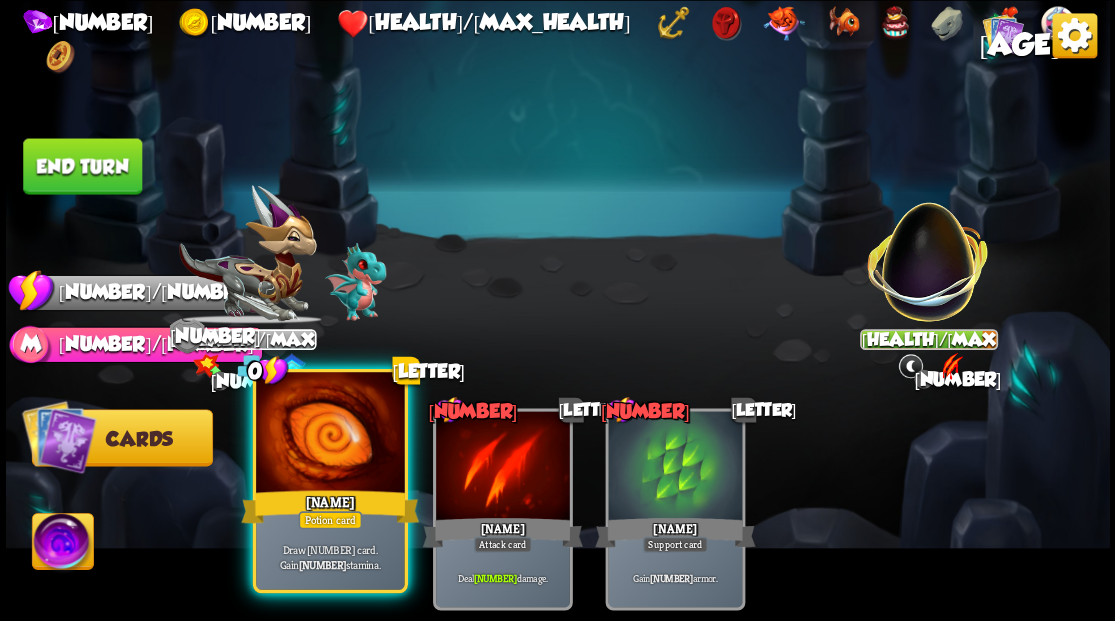click at bounding box center (330, 434) 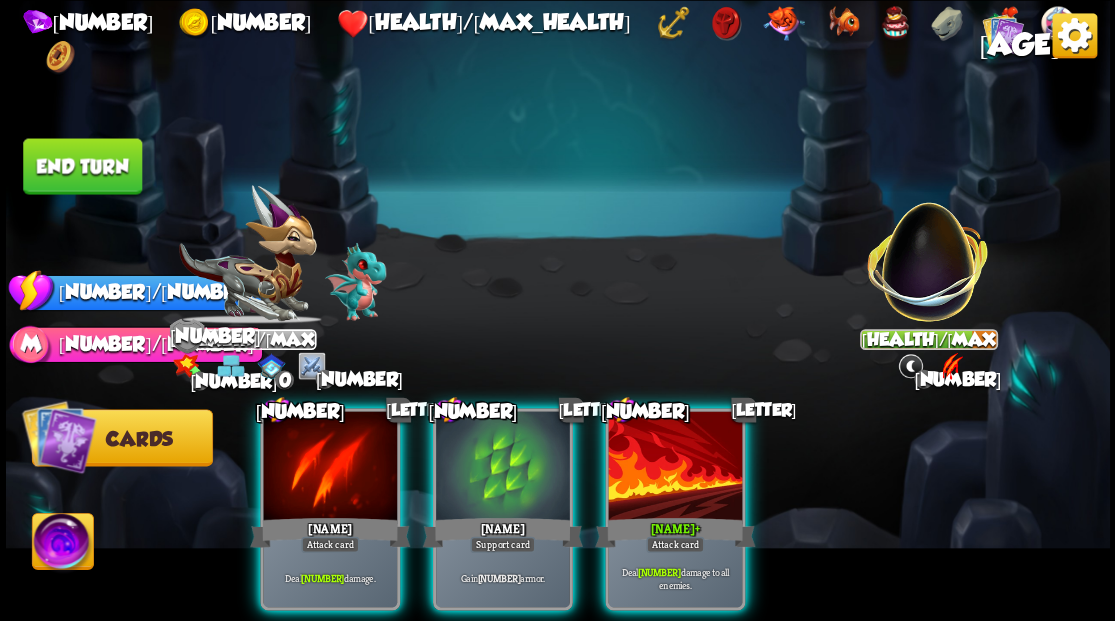 click on "End turn" at bounding box center [82, 166] 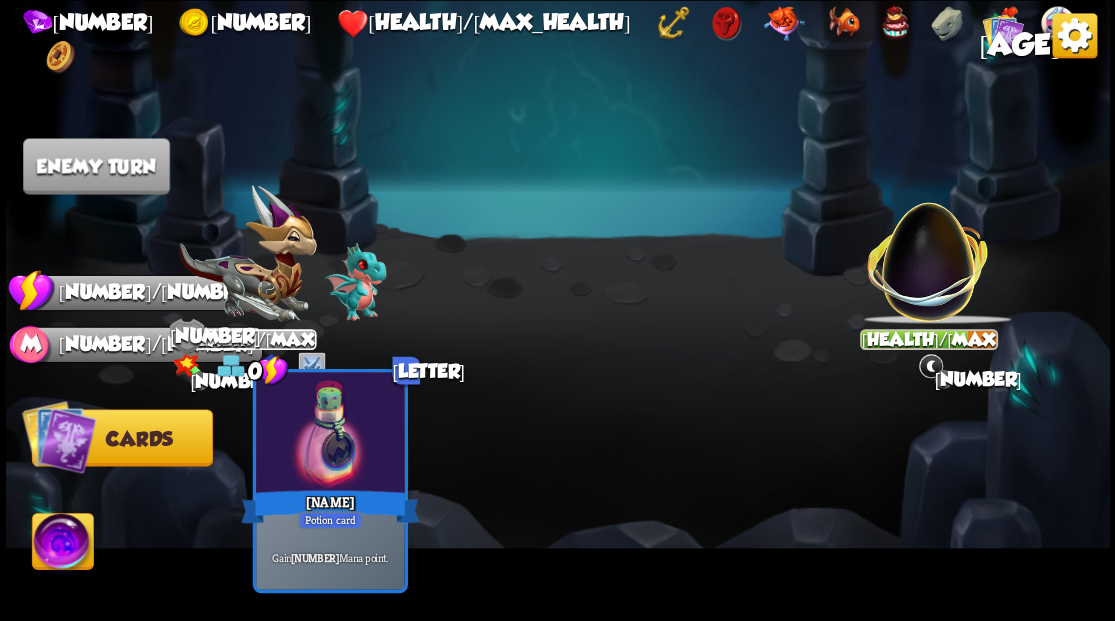 click at bounding box center (330, 434) 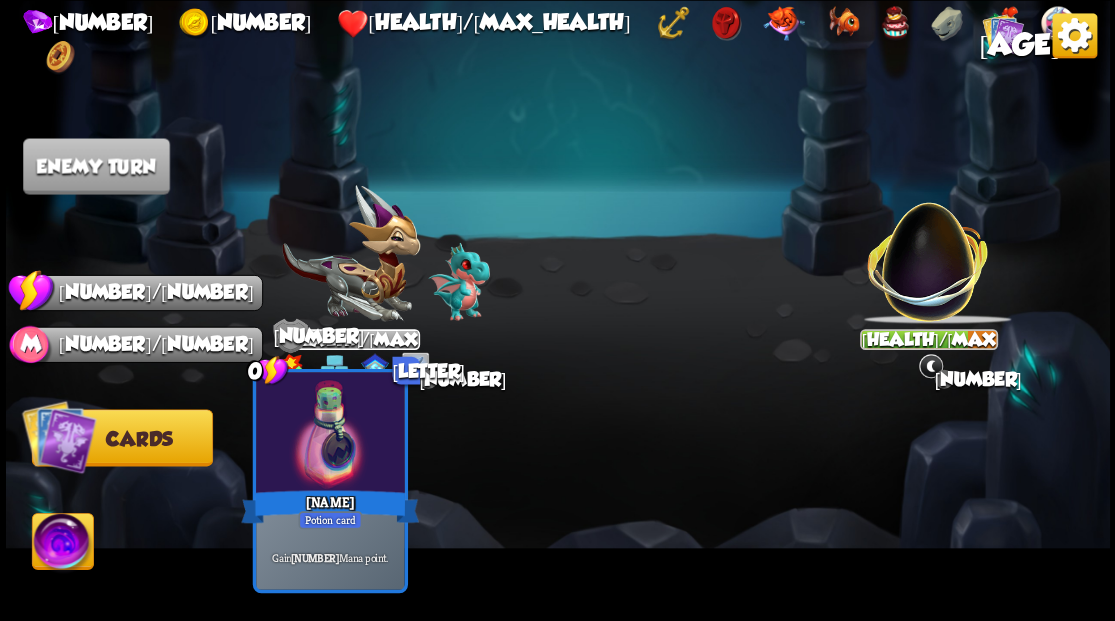click at bounding box center (330, 434) 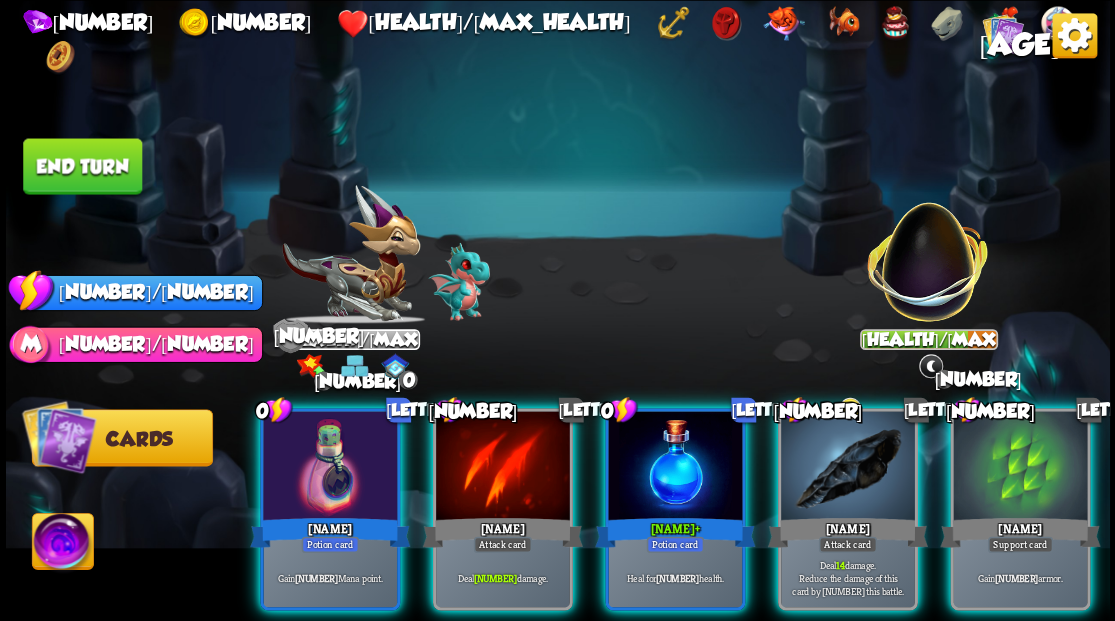 drag, startPoint x: 896, startPoint y: 612, endPoint x: 1114, endPoint y: 617, distance: 218.05733 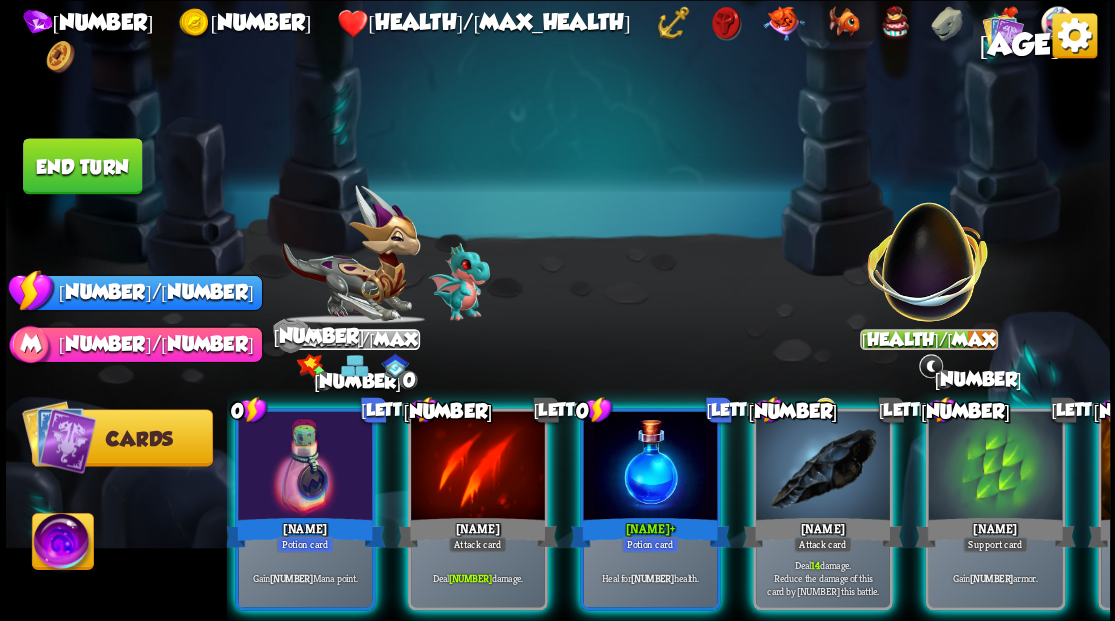 scroll, scrollTop: 0, scrollLeft: 0, axis: both 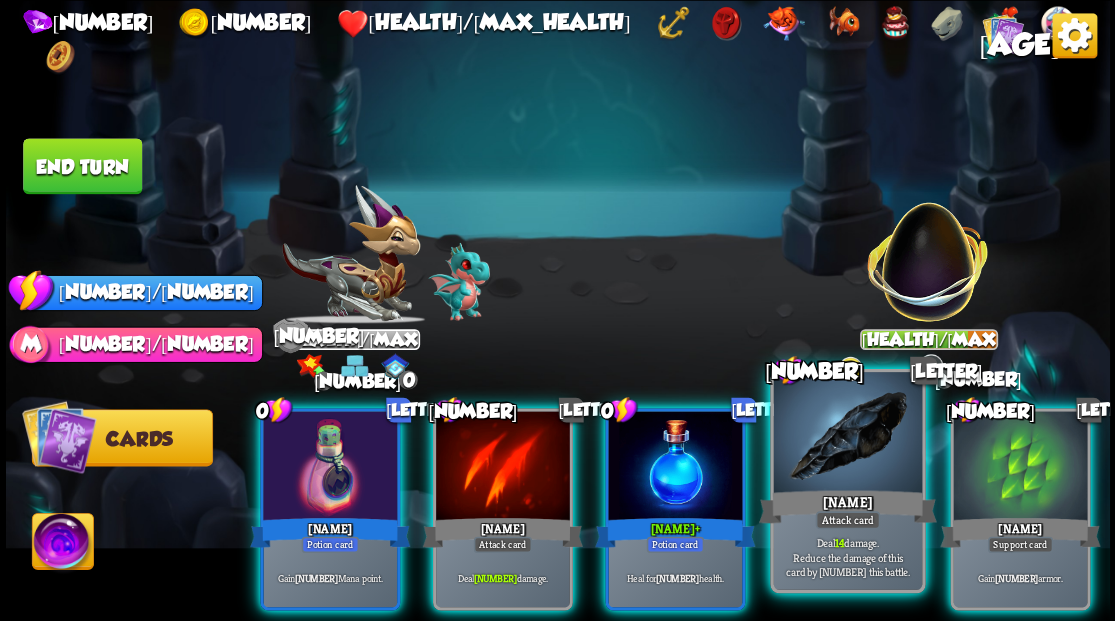 click at bounding box center (847, 434) 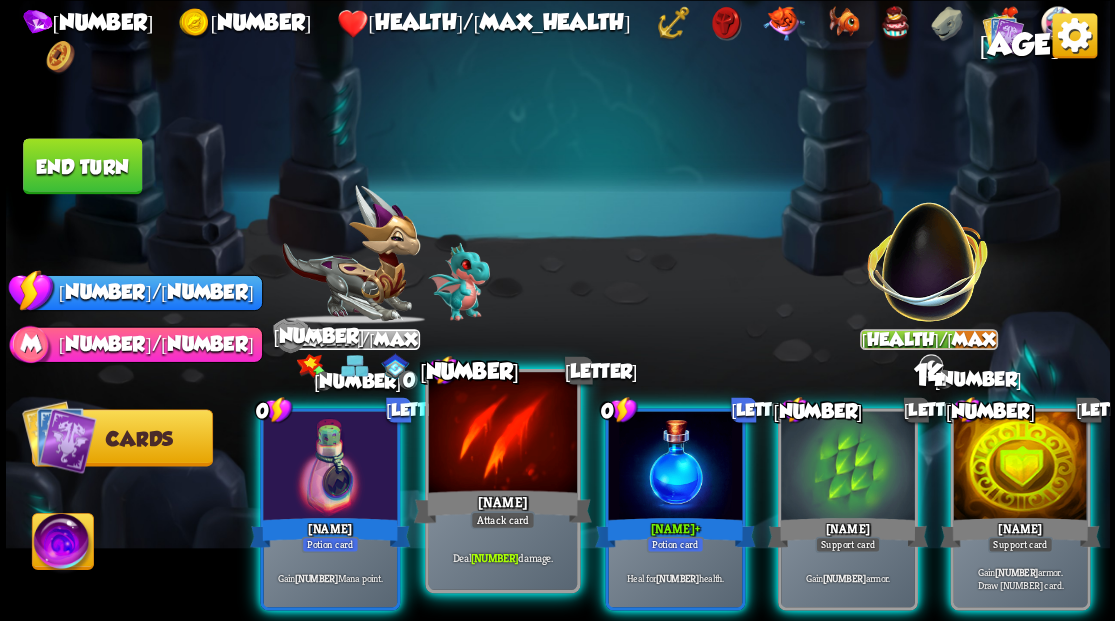 click at bounding box center [502, 434] 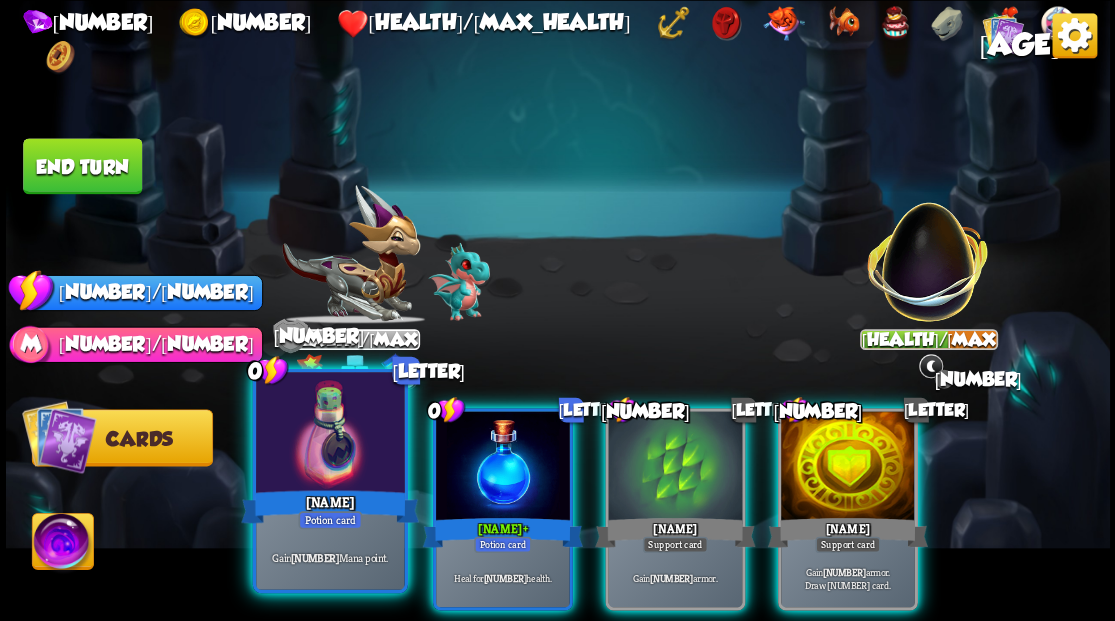 click at bounding box center (330, 434) 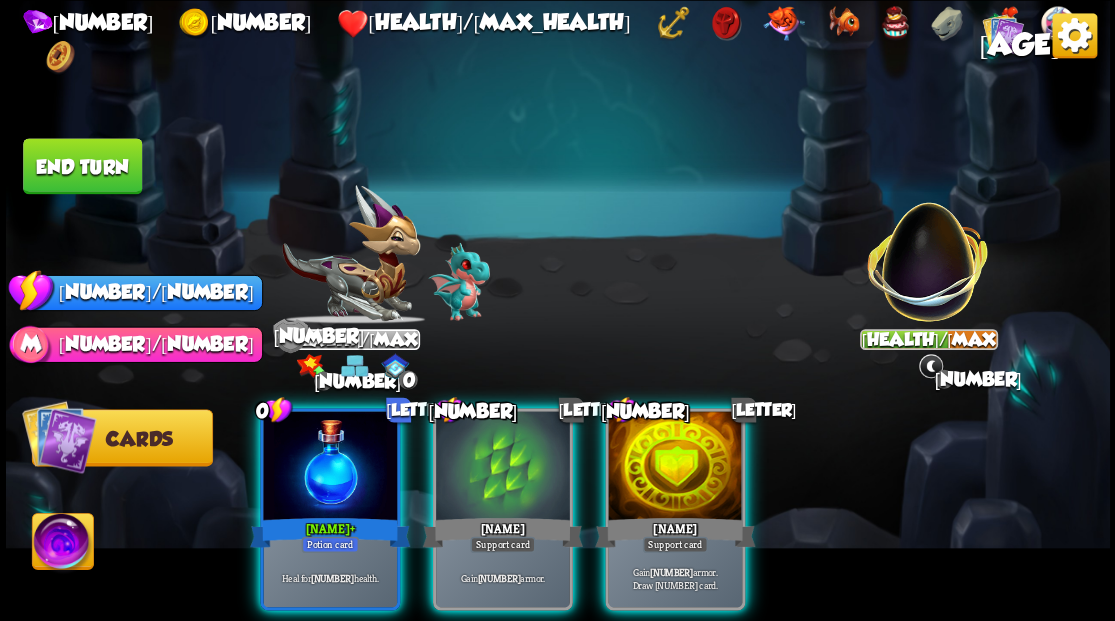 click at bounding box center [330, 467] 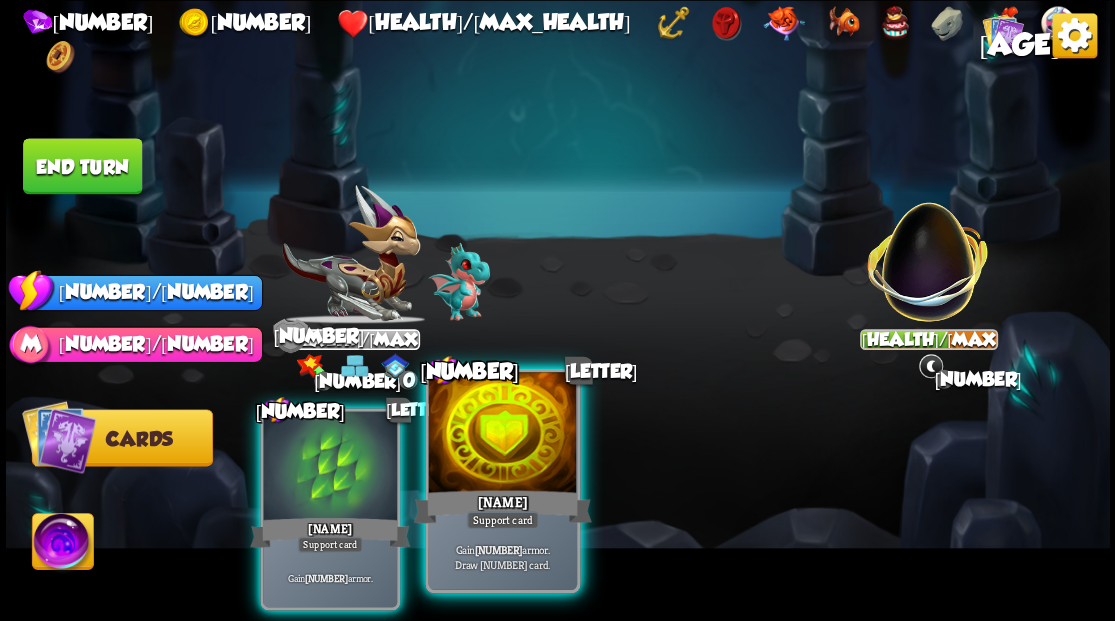 click at bounding box center (502, 434) 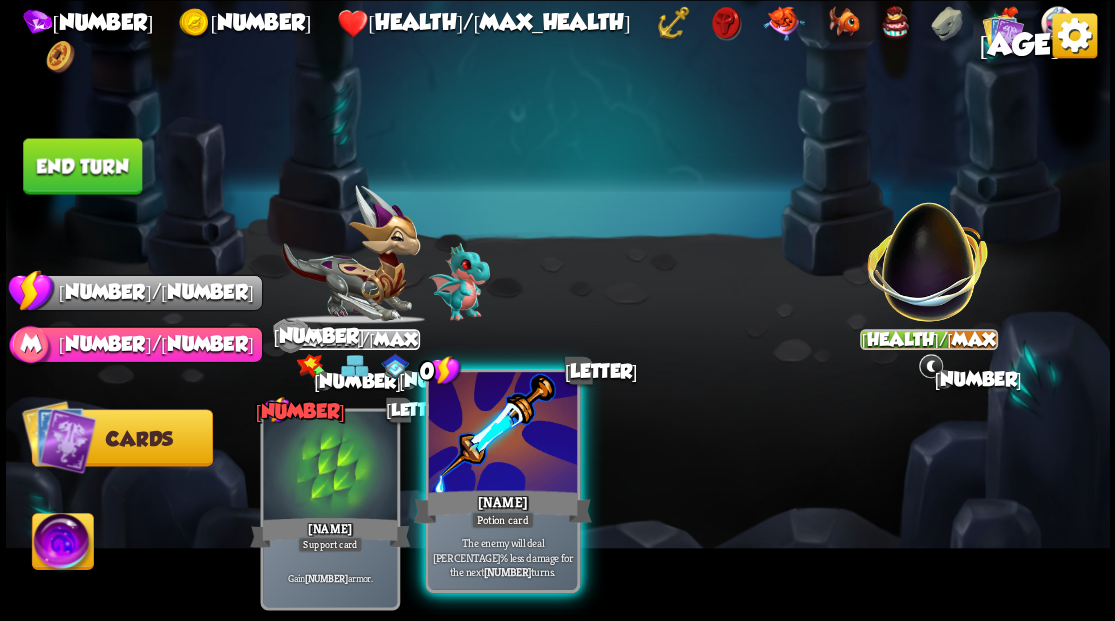 click at bounding box center [502, 434] 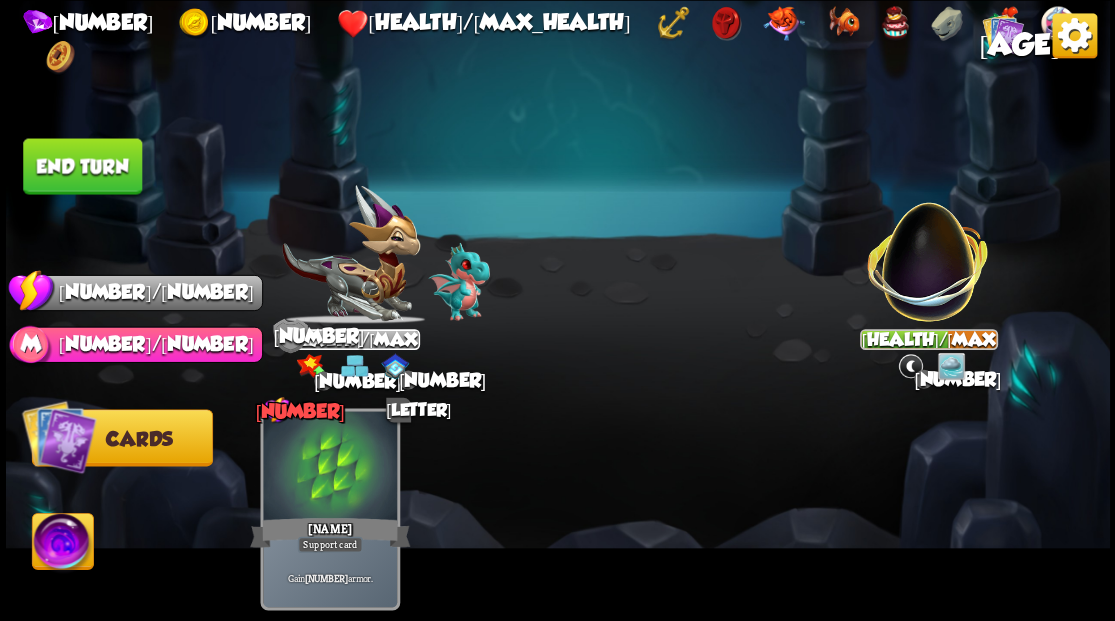 drag, startPoint x: 98, startPoint y: 154, endPoint x: 630, endPoint y: 231, distance: 537.54346 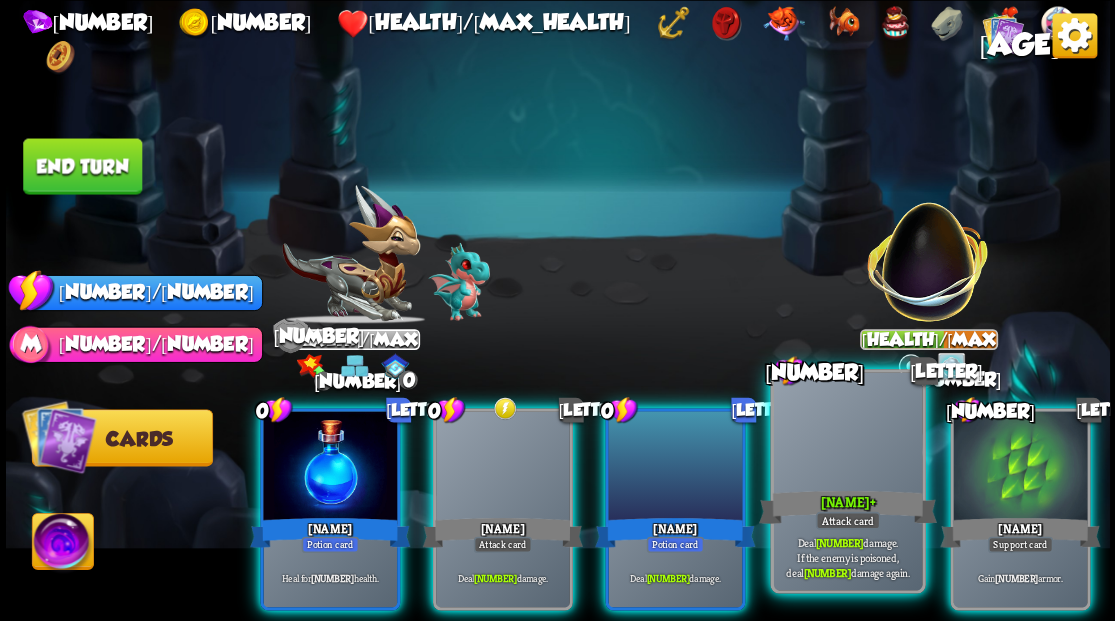 click at bounding box center (847, 434) 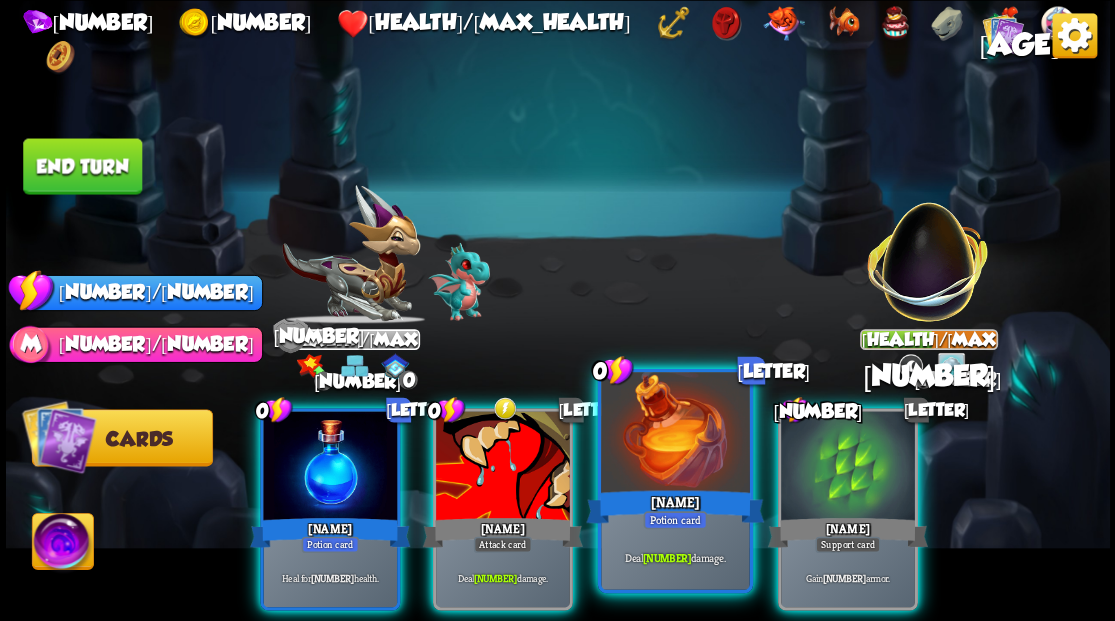 click at bounding box center (675, 434) 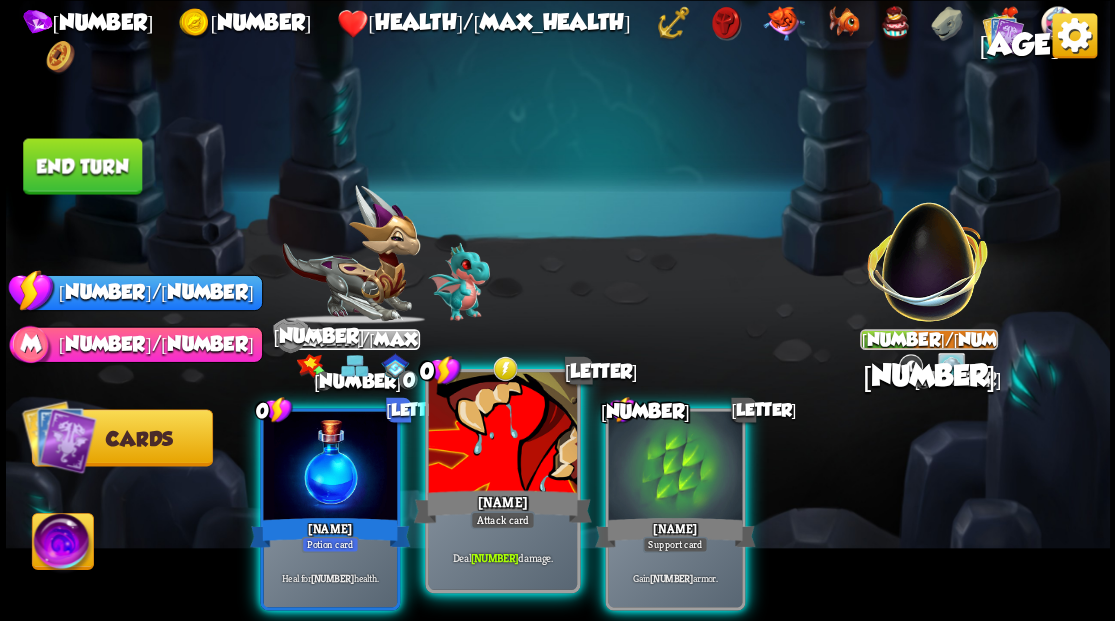 click at bounding box center (502, 434) 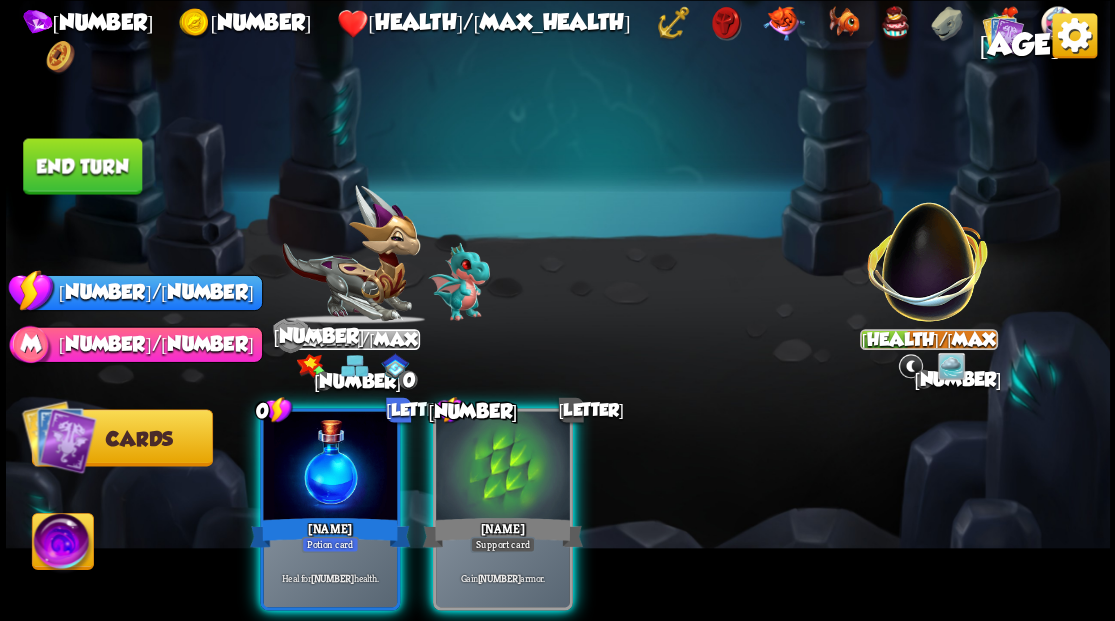 click at bounding box center (503, 467) 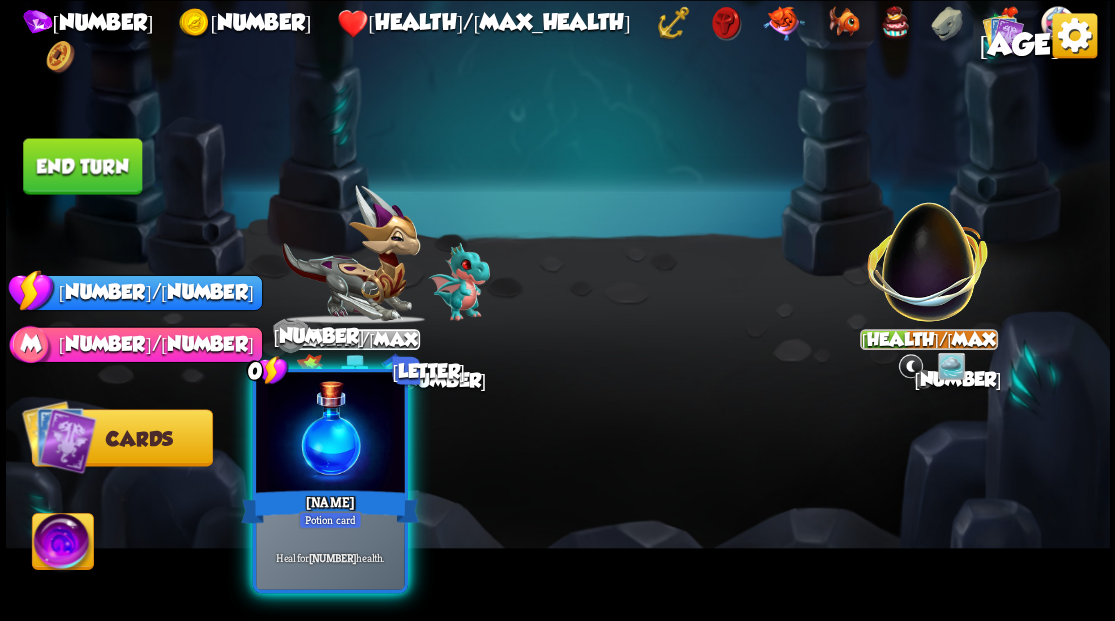 click at bounding box center (330, 434) 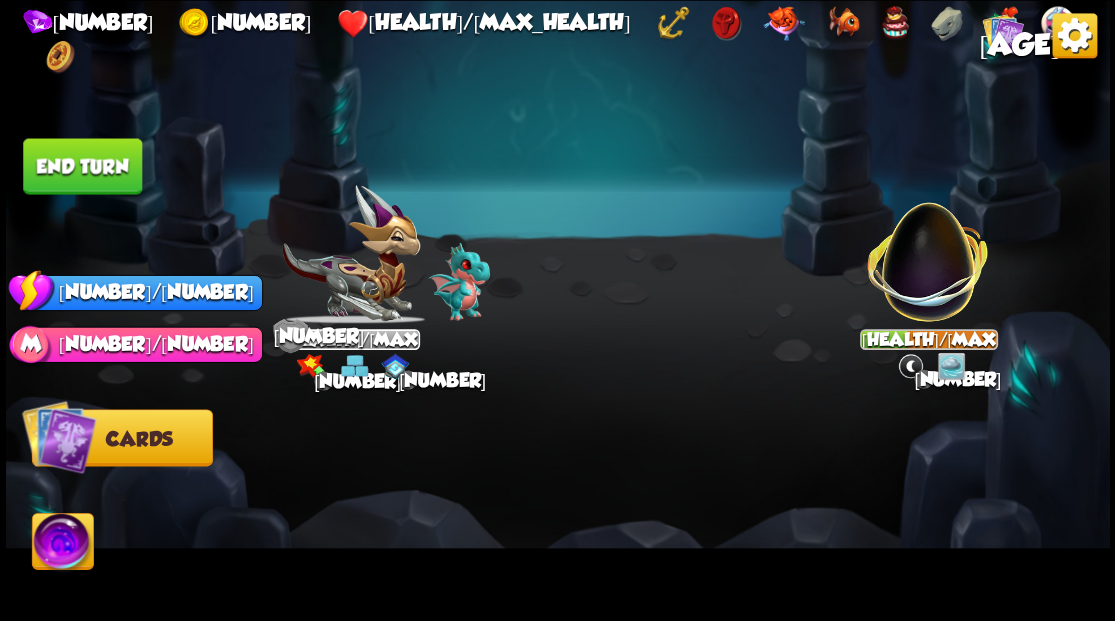 click on "End turn" at bounding box center [82, 166] 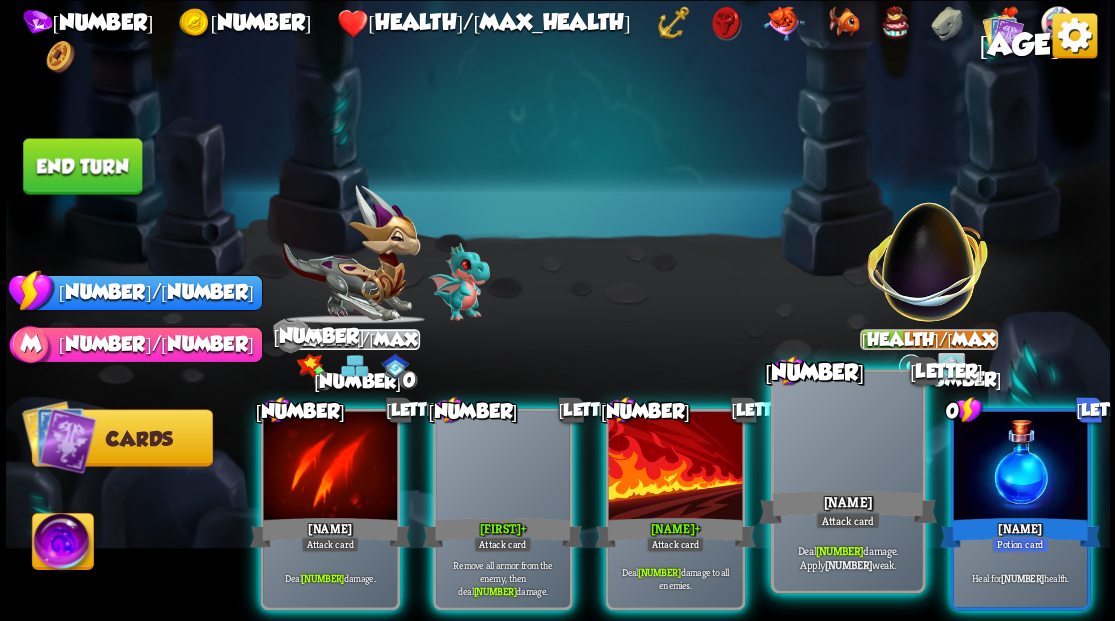 click at bounding box center [847, 434] 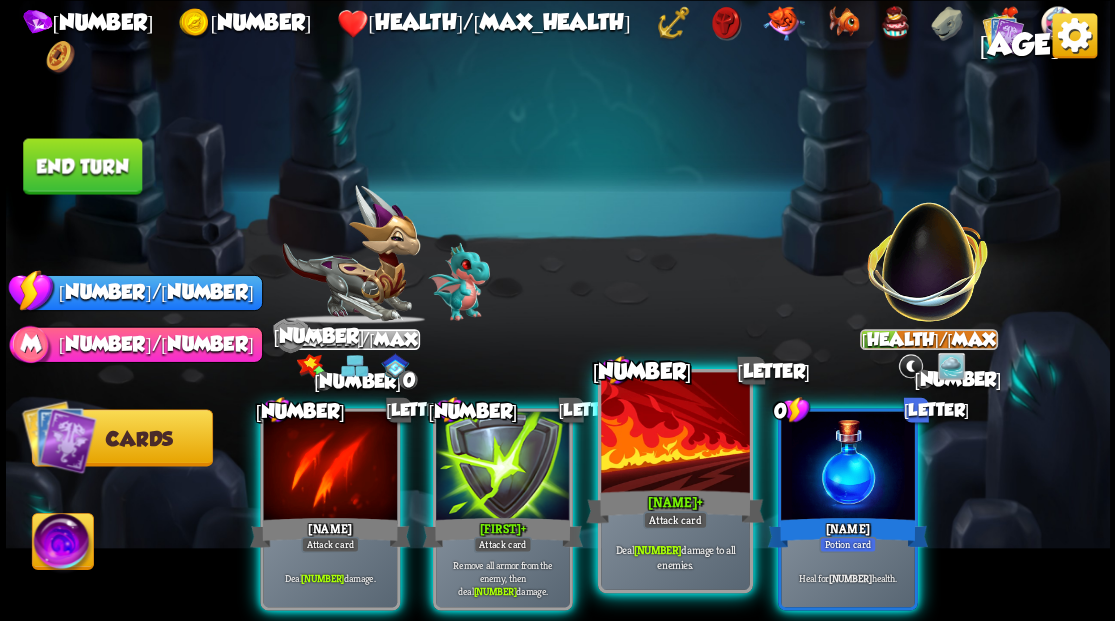 click at bounding box center [675, 434] 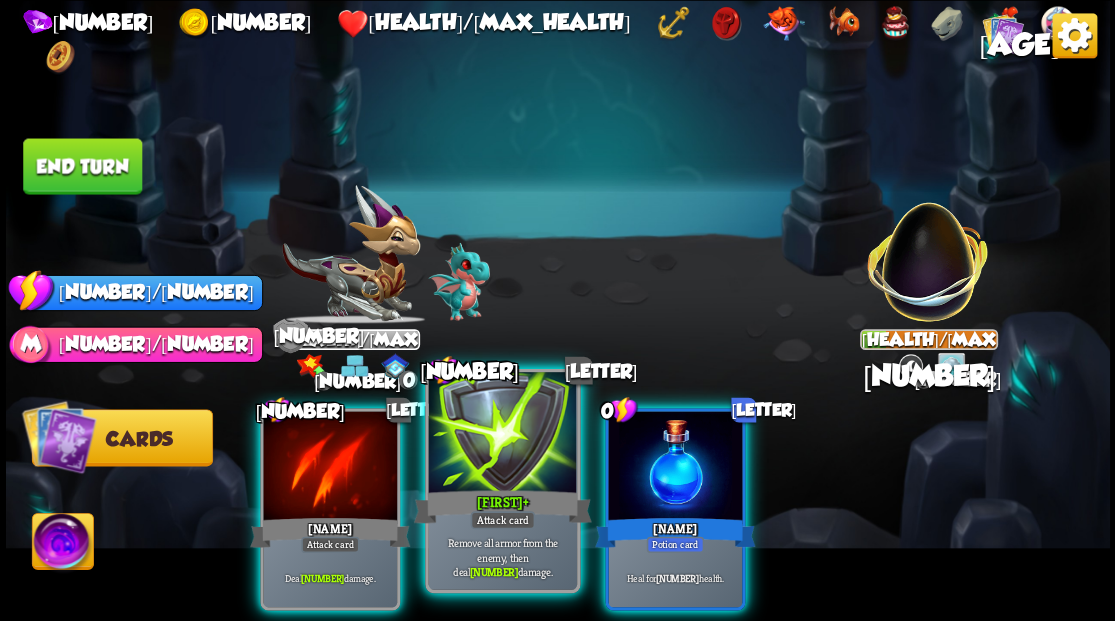 click at bounding box center [502, 434] 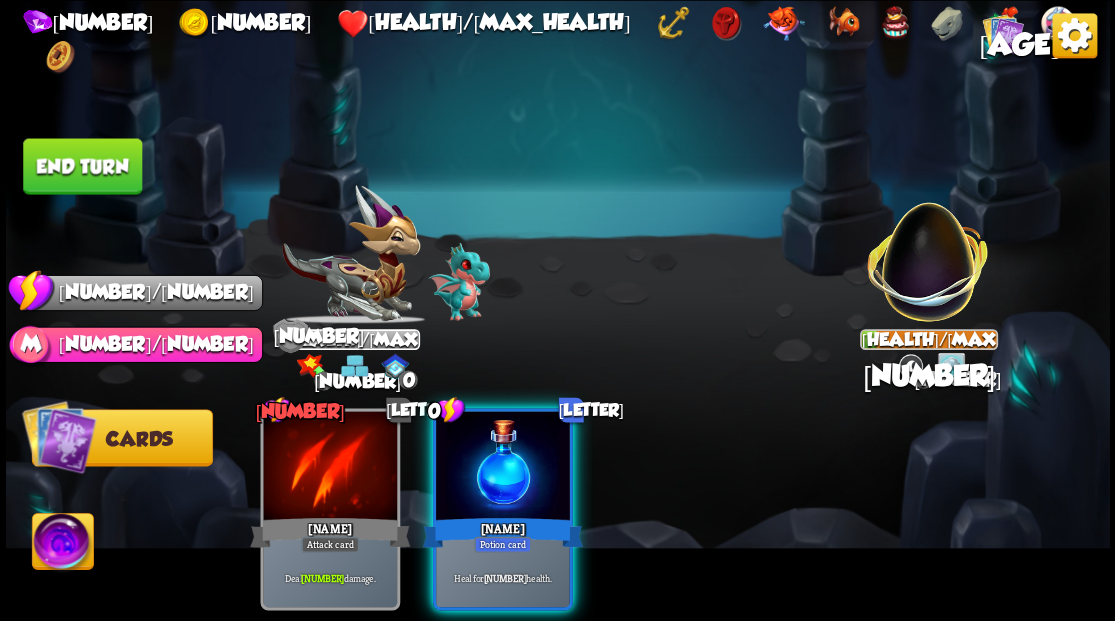 drag, startPoint x: 461, startPoint y: 466, endPoint x: 202, endPoint y: 329, distance: 293.0017 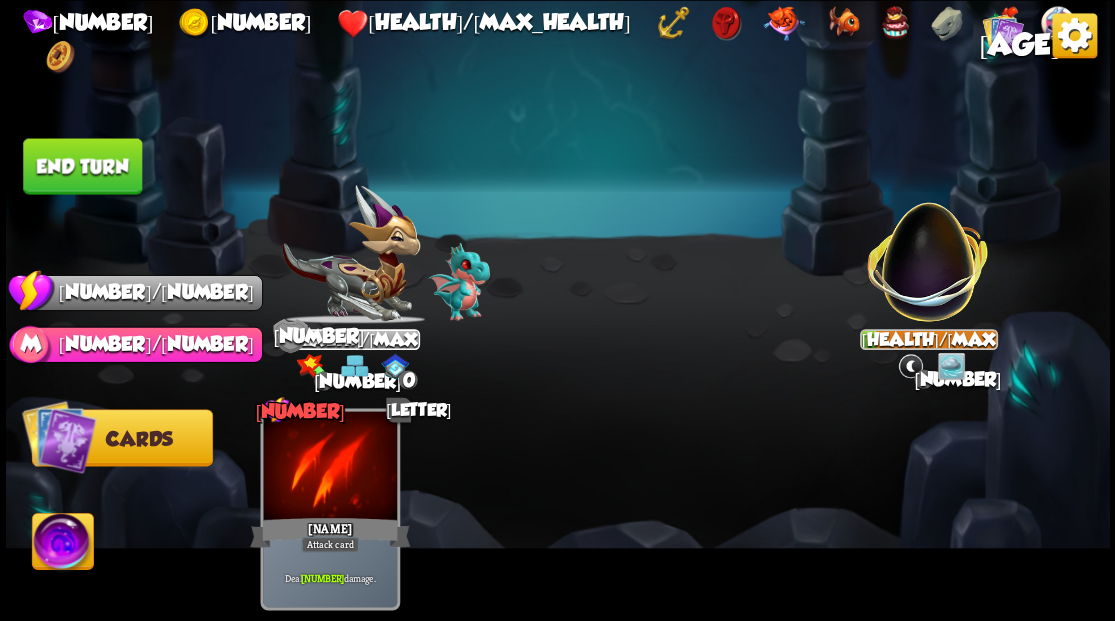 click on "End turn" at bounding box center (82, 166) 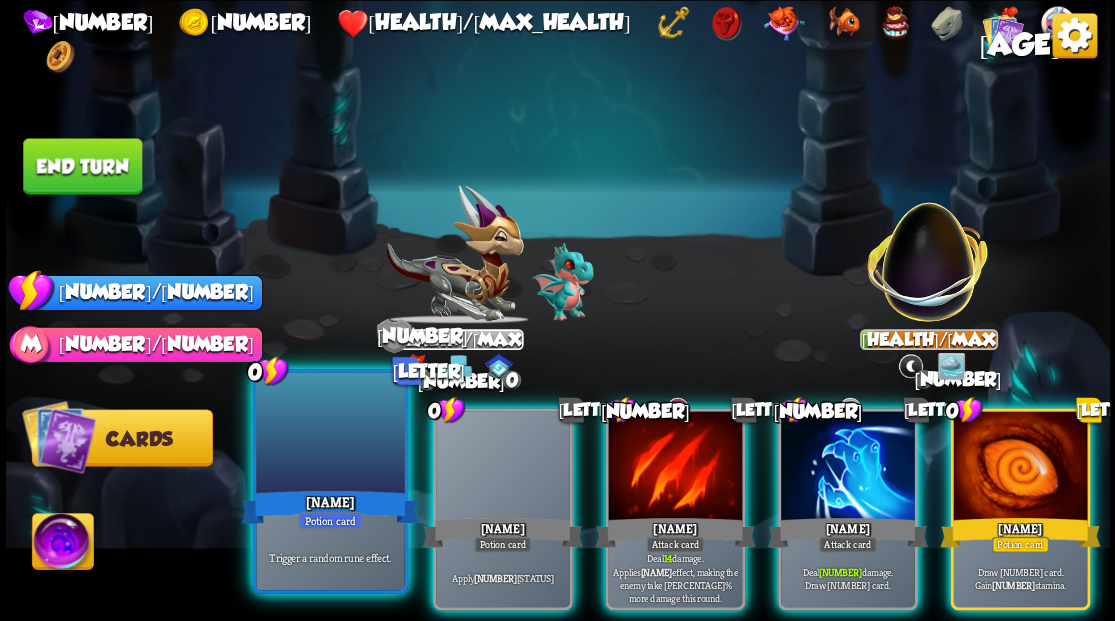 click at bounding box center [330, 434] 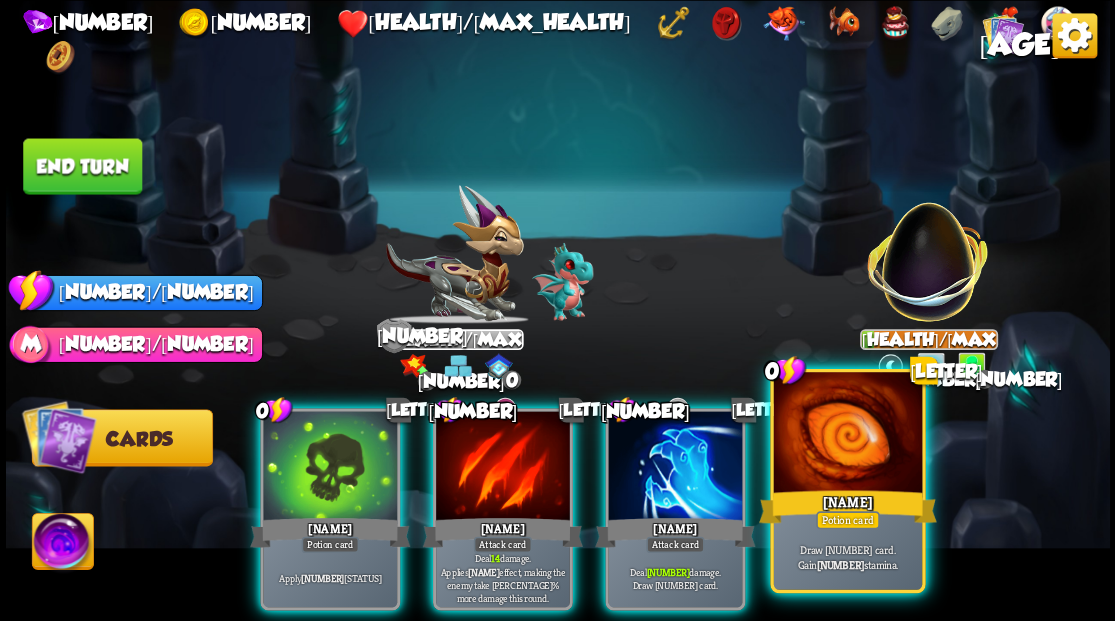 click at bounding box center (847, 434) 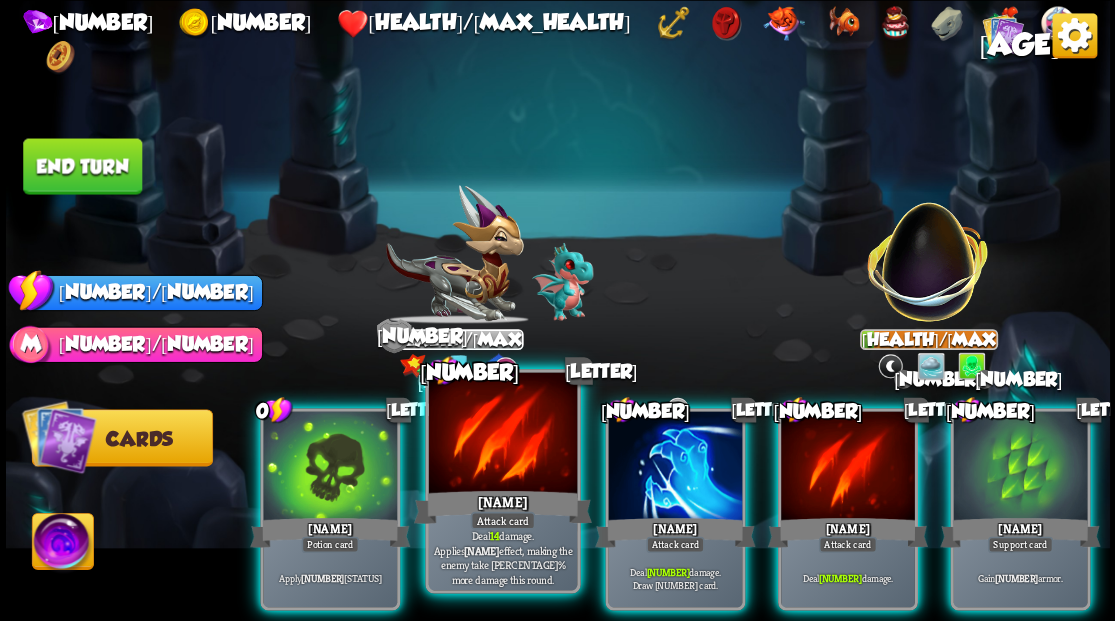 click at bounding box center (502, 434) 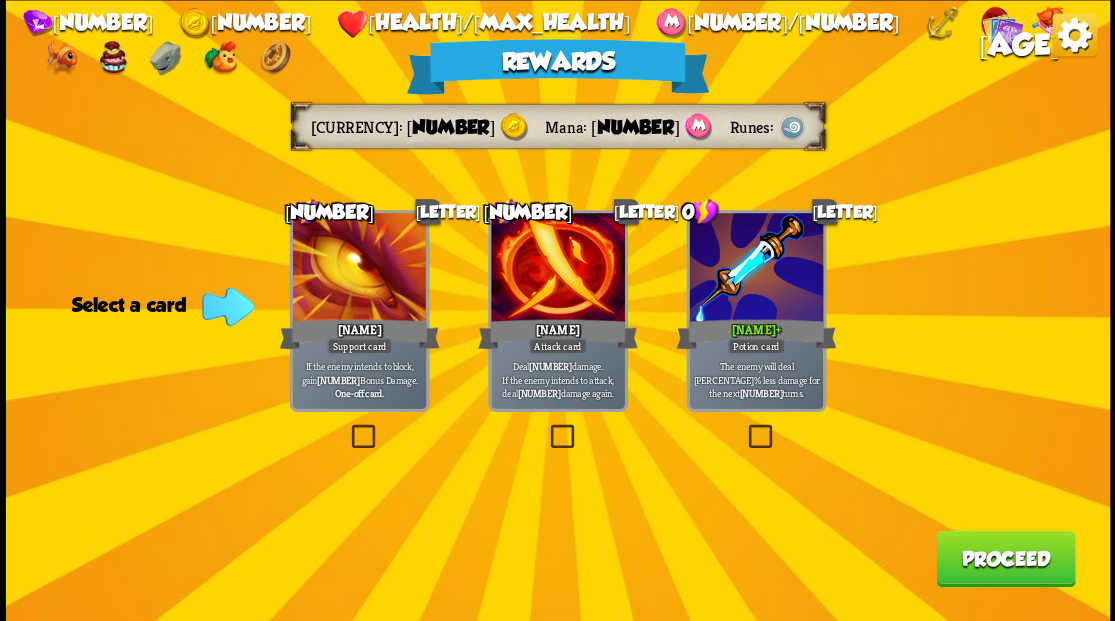 click on "Proceed" at bounding box center [1005, 558] 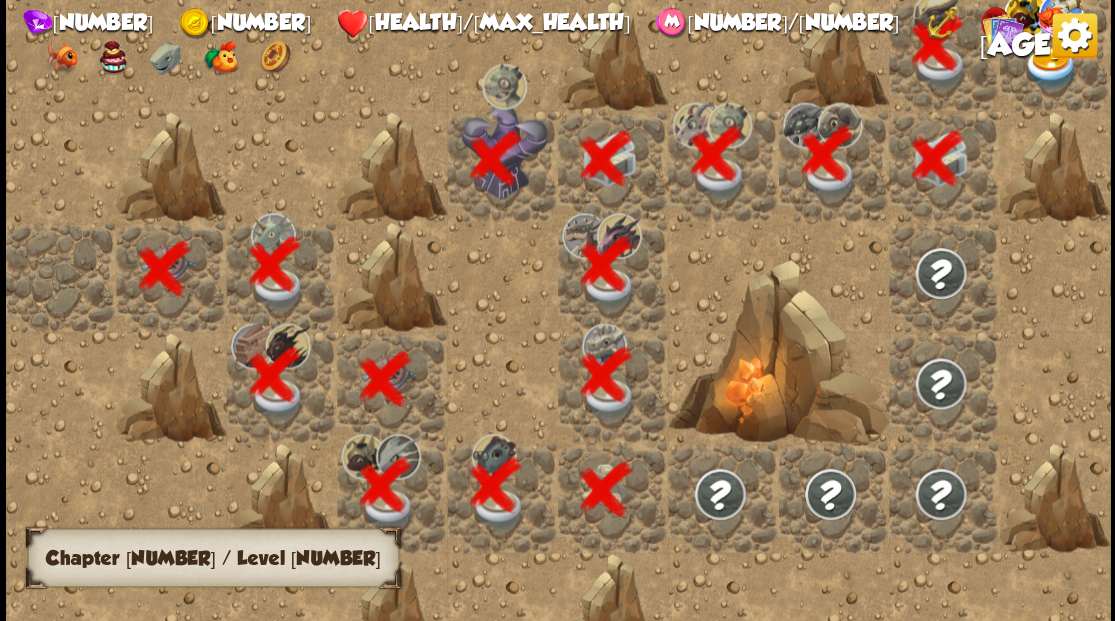 scroll, scrollTop: 0, scrollLeft: 384, axis: horizontal 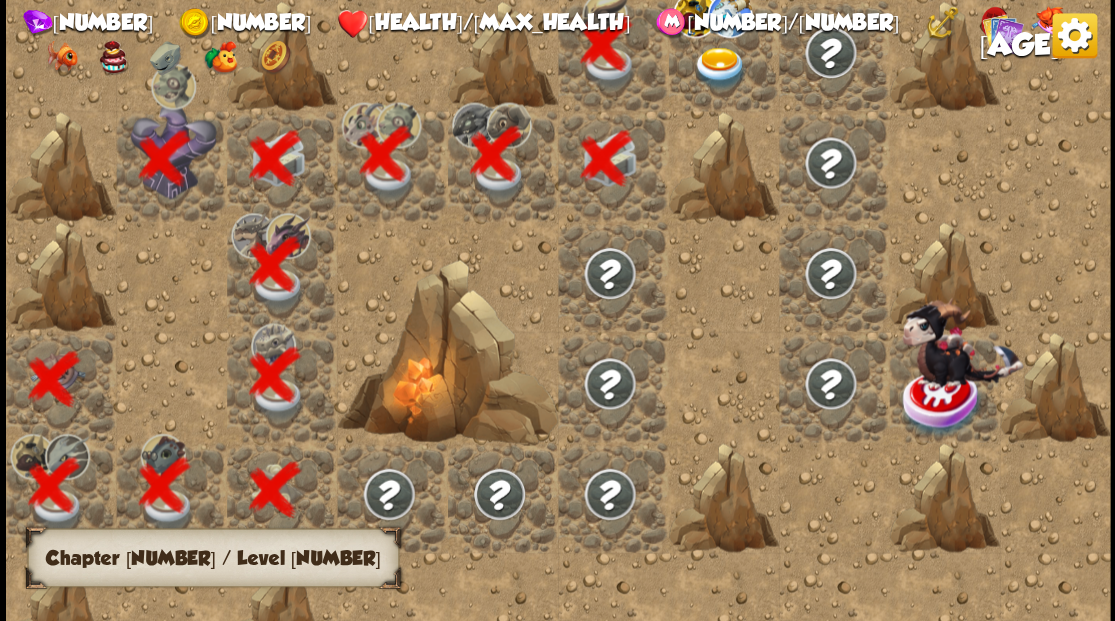 click at bounding box center [719, 68] 